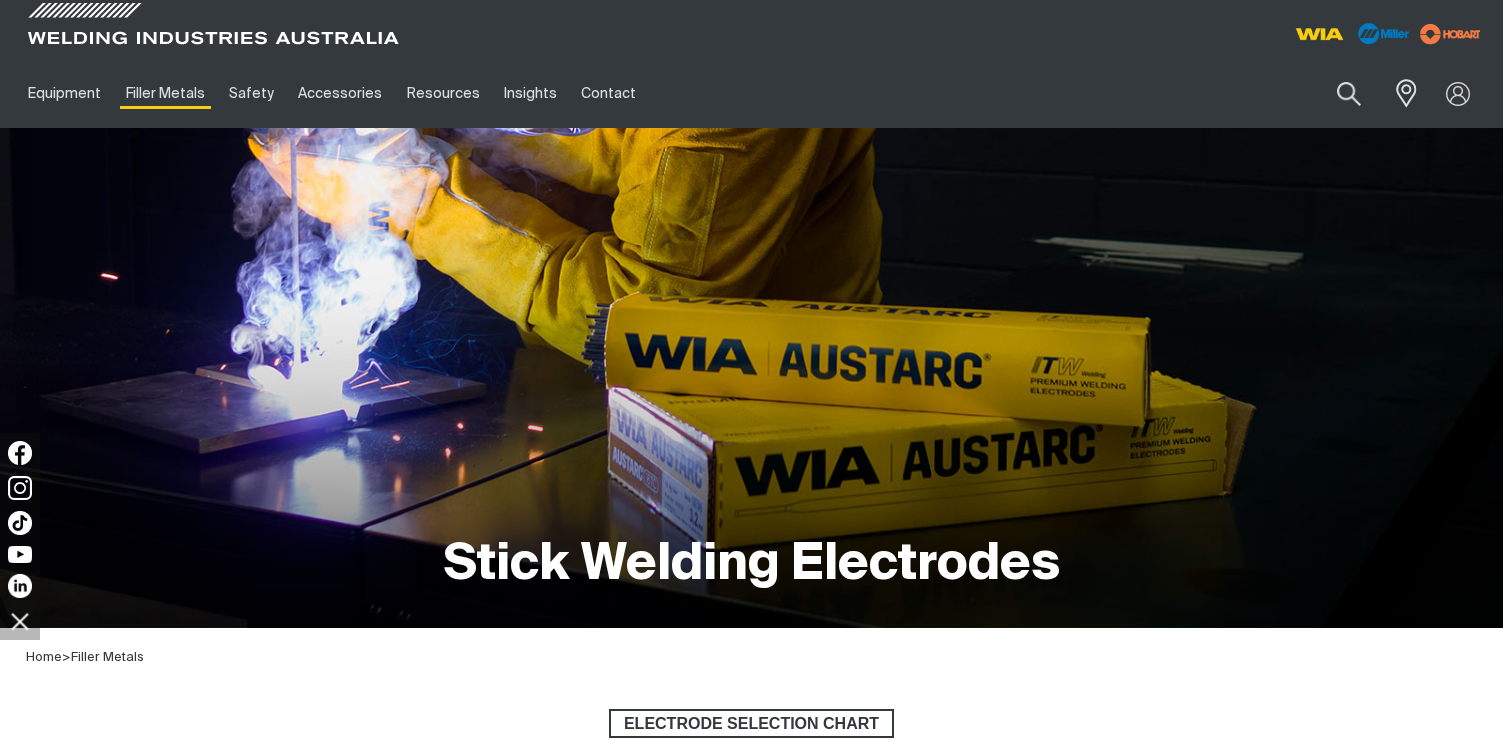 scroll, scrollTop: 0, scrollLeft: 0, axis: both 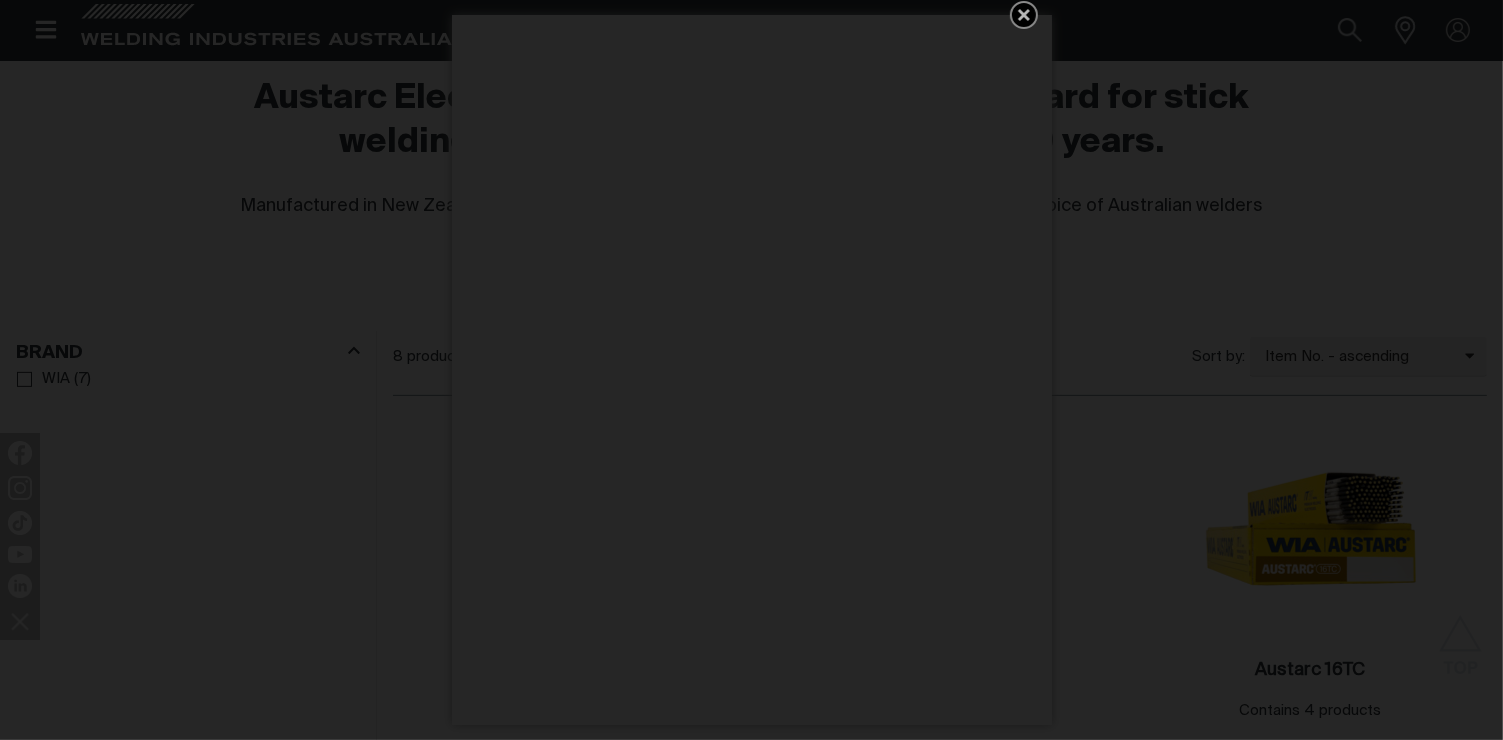 click 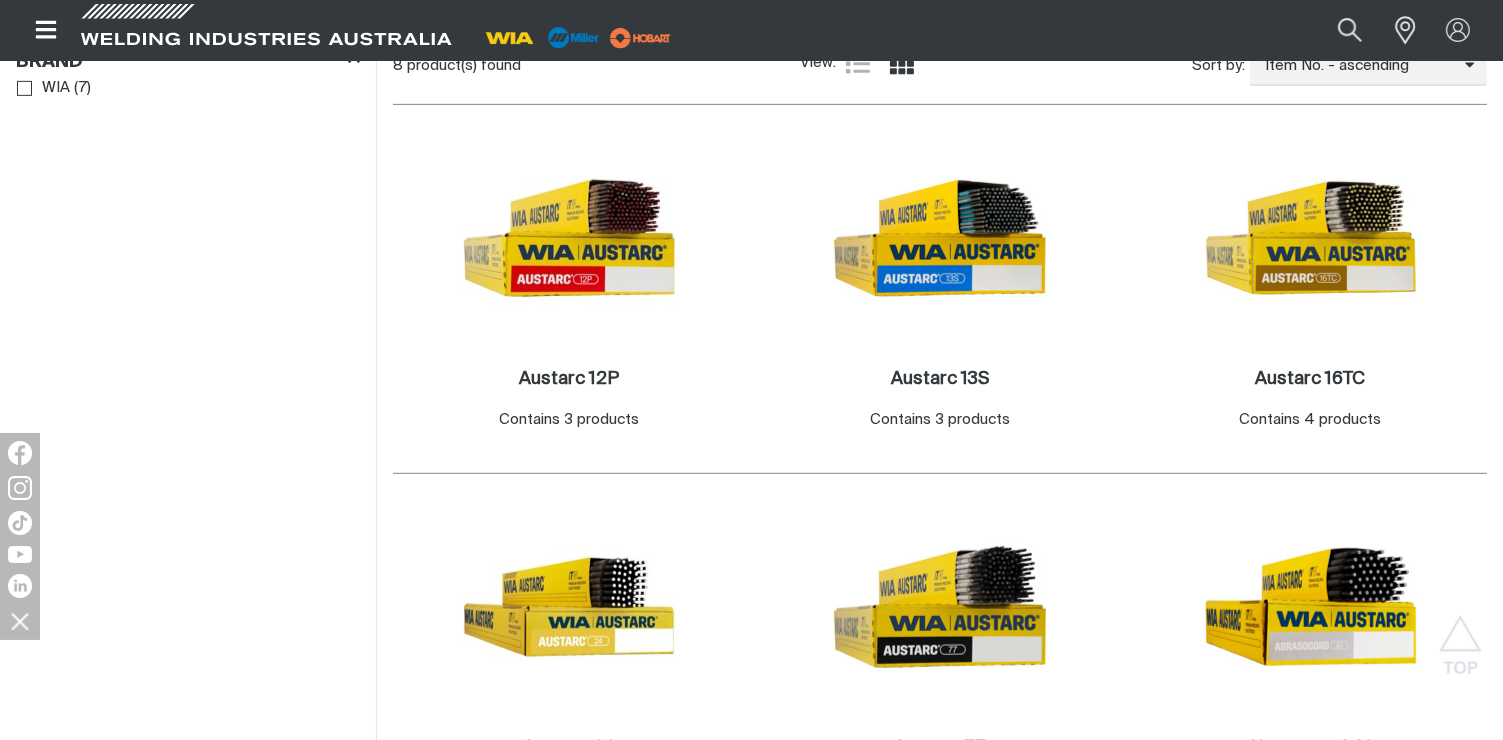 scroll, scrollTop: 1000, scrollLeft: 0, axis: vertical 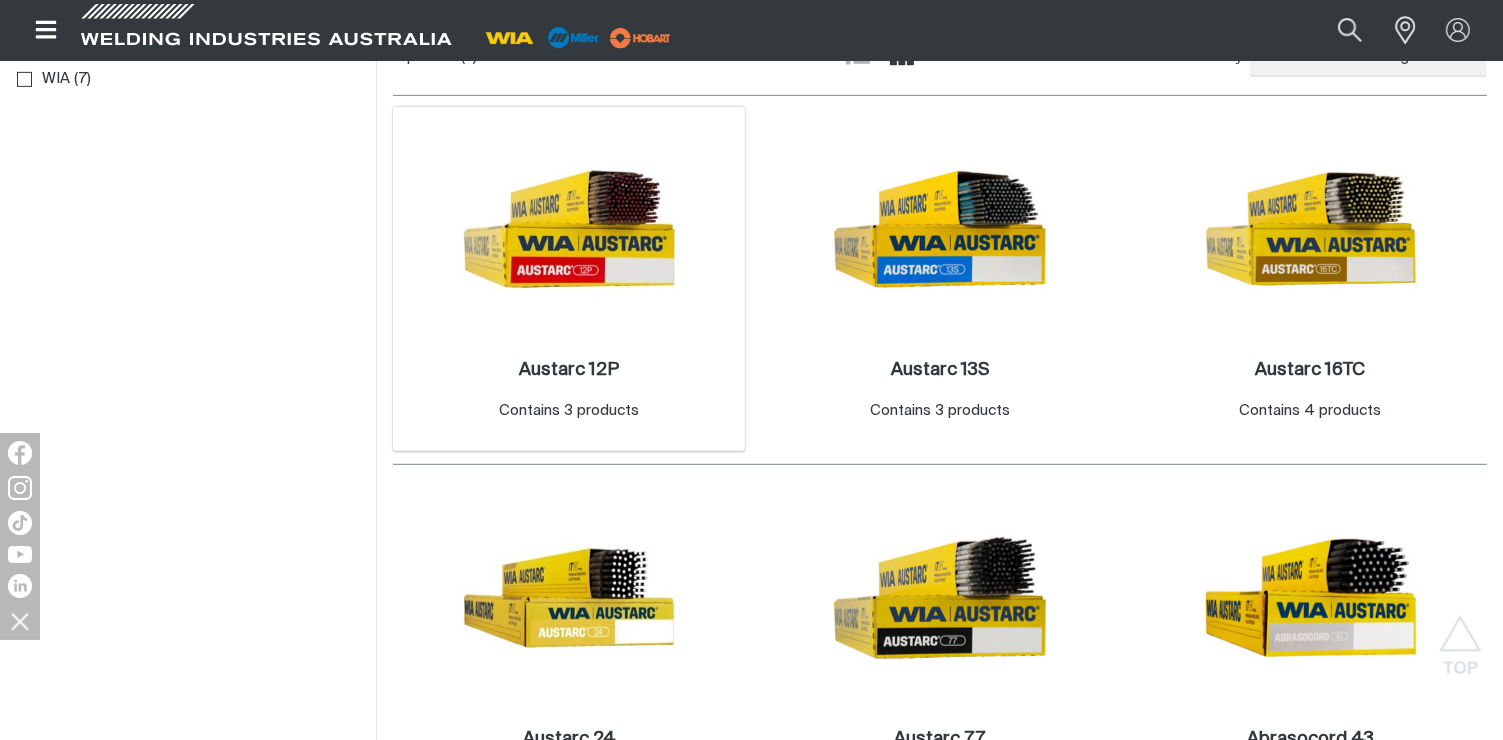 click at bounding box center (569, 229) 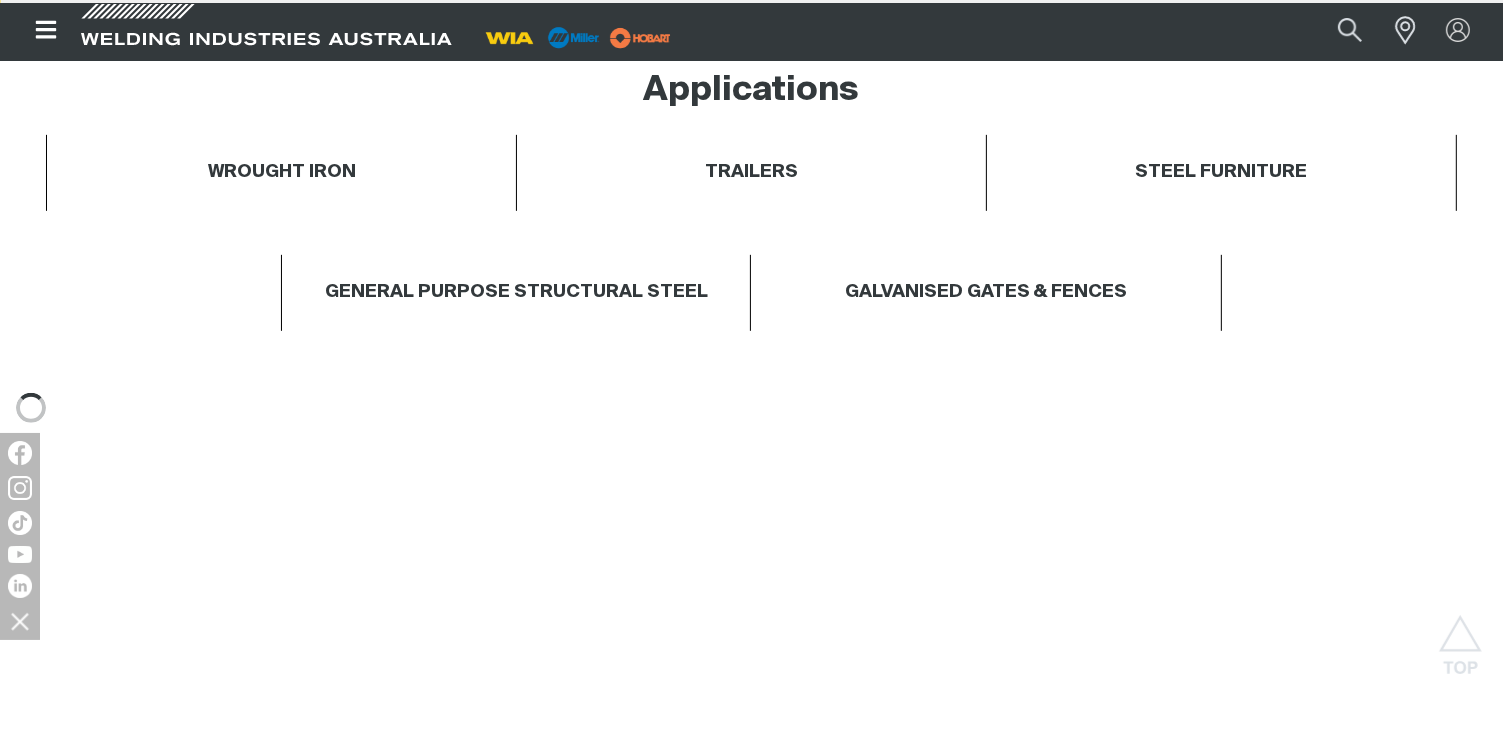 scroll, scrollTop: 0, scrollLeft: 0, axis: both 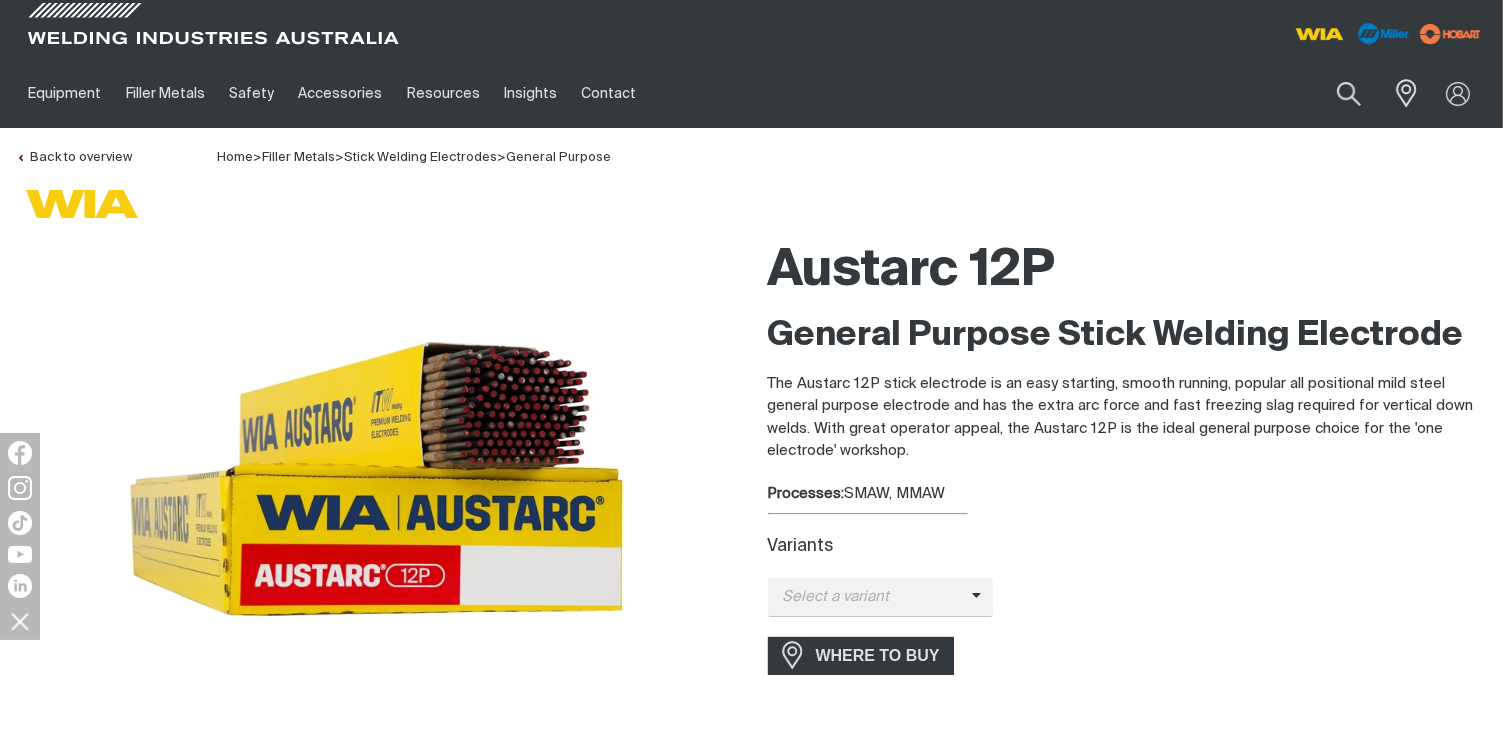click on "The Austarc 12P stick electrode is an easy starting, smooth running, popular all positional mild steel general purpose electrode and has the extra arc force and fast freezing slag required for vertical down welds. With great operator appeal, the Austarc 12P is the ideal general purpose choice for the 'one electrode' workshop." at bounding box center (1128, 418) 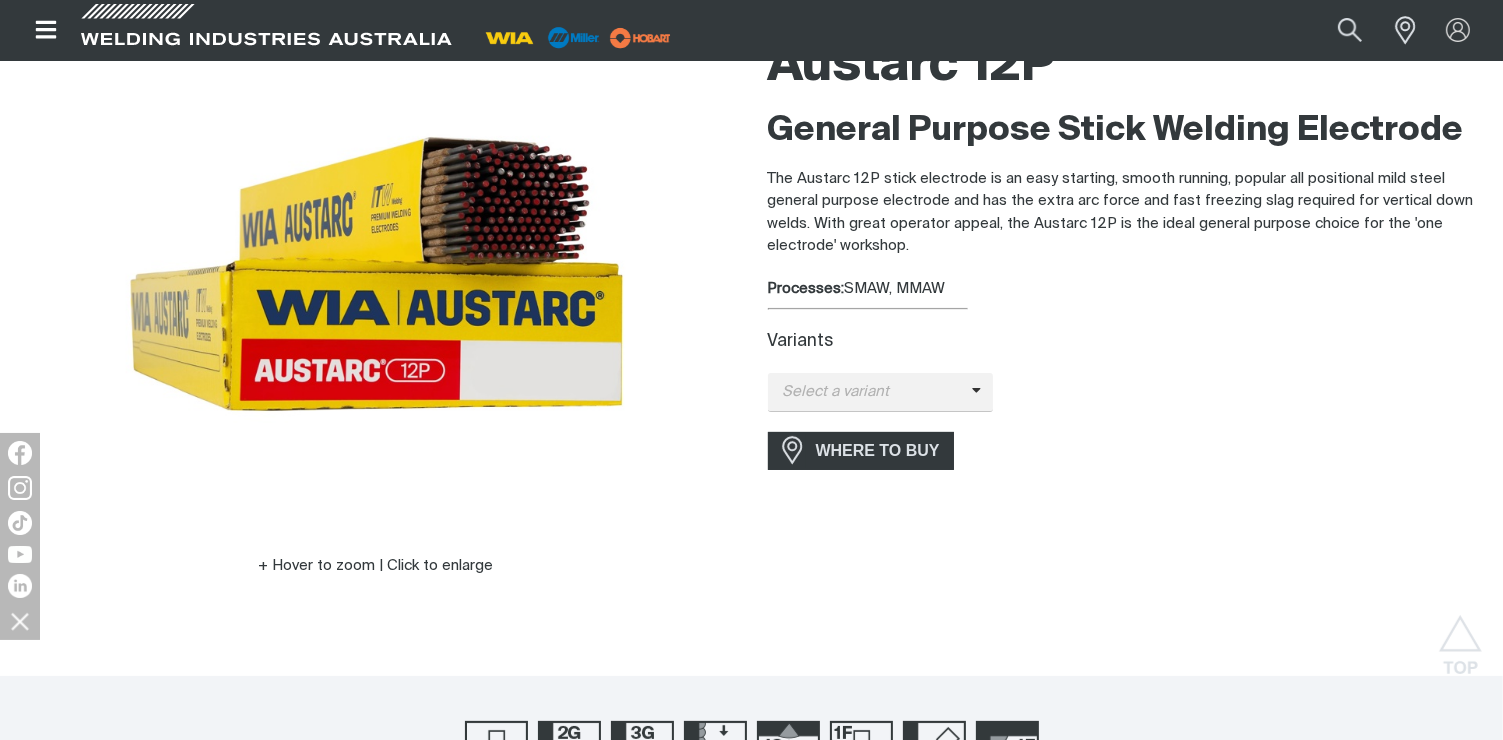 scroll, scrollTop: 200, scrollLeft: 0, axis: vertical 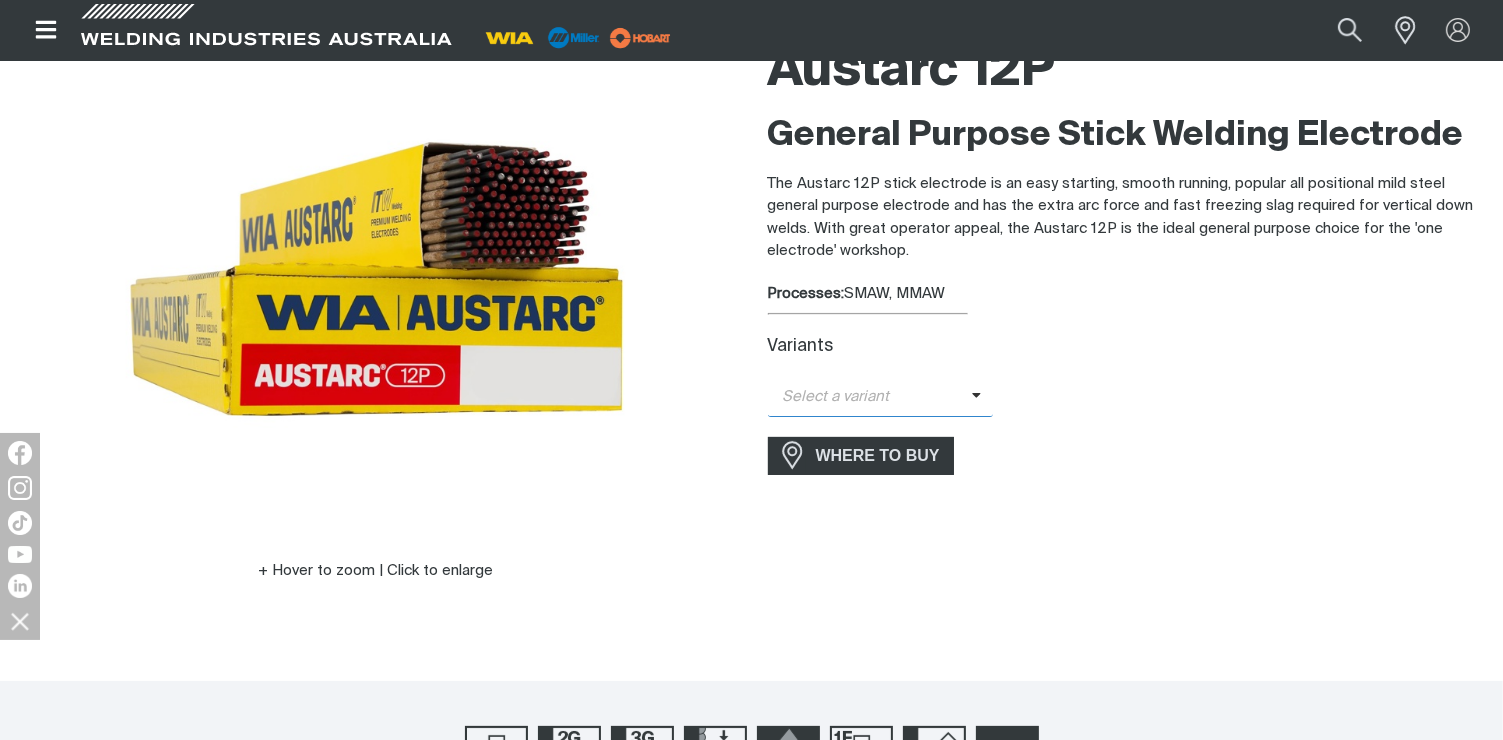 click 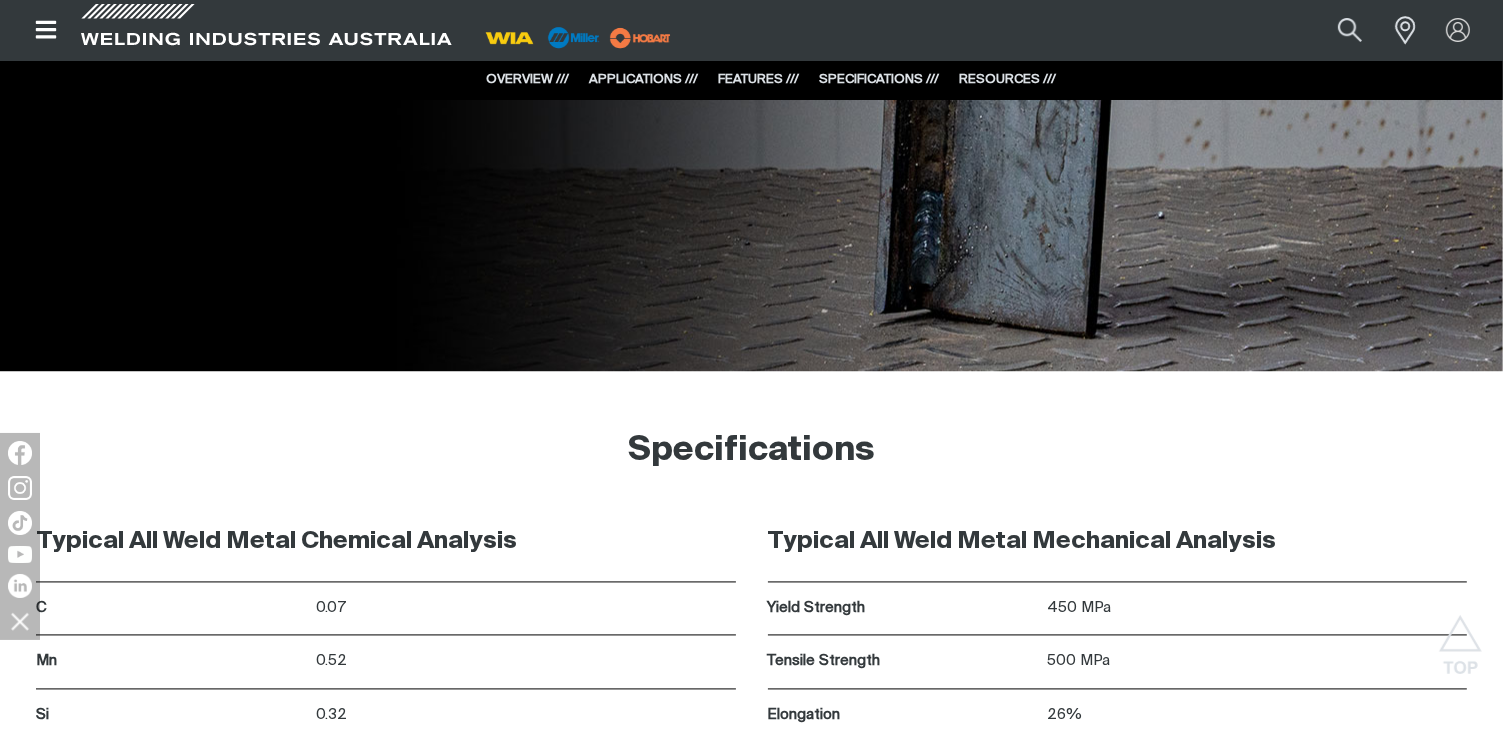 scroll, scrollTop: 3900, scrollLeft: 0, axis: vertical 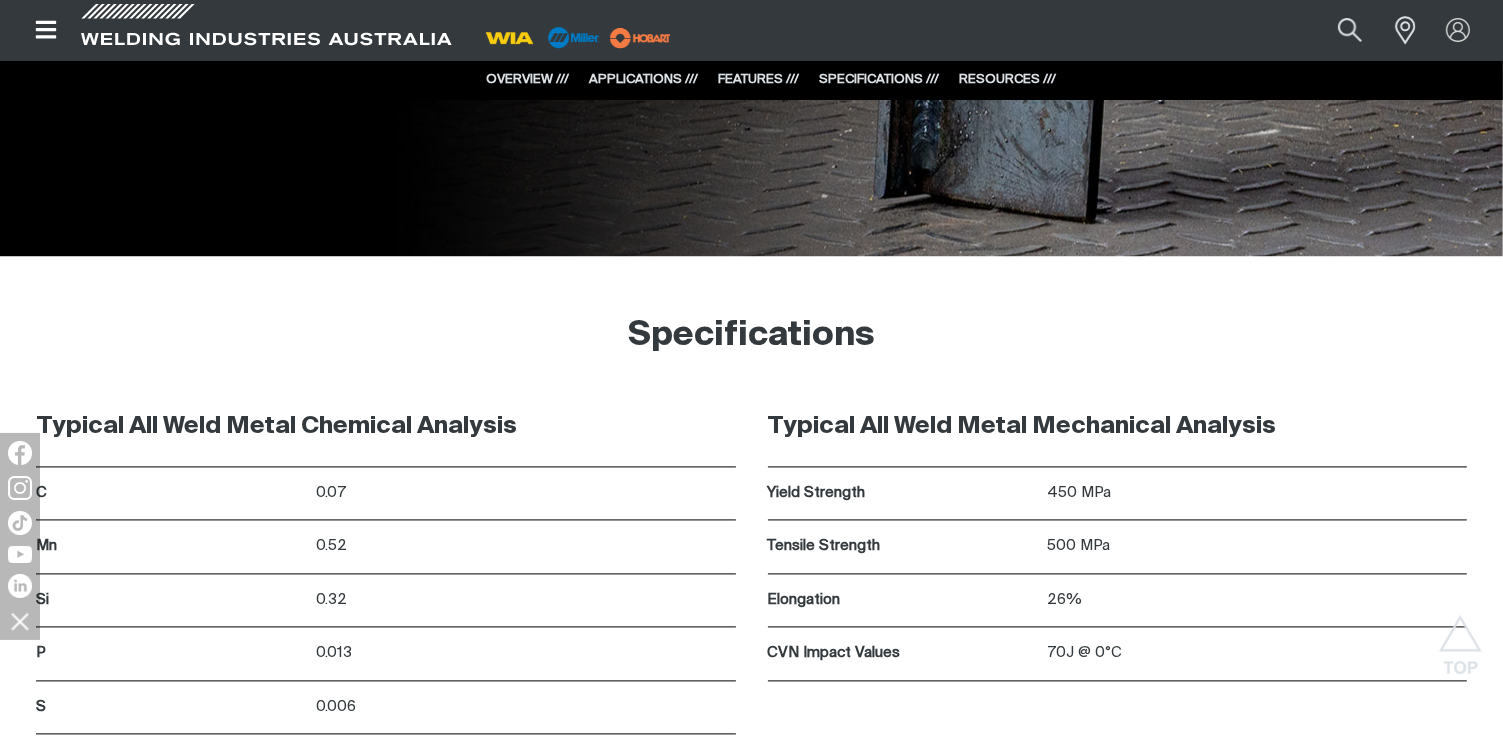 click on "Specifications" at bounding box center (751, 336) 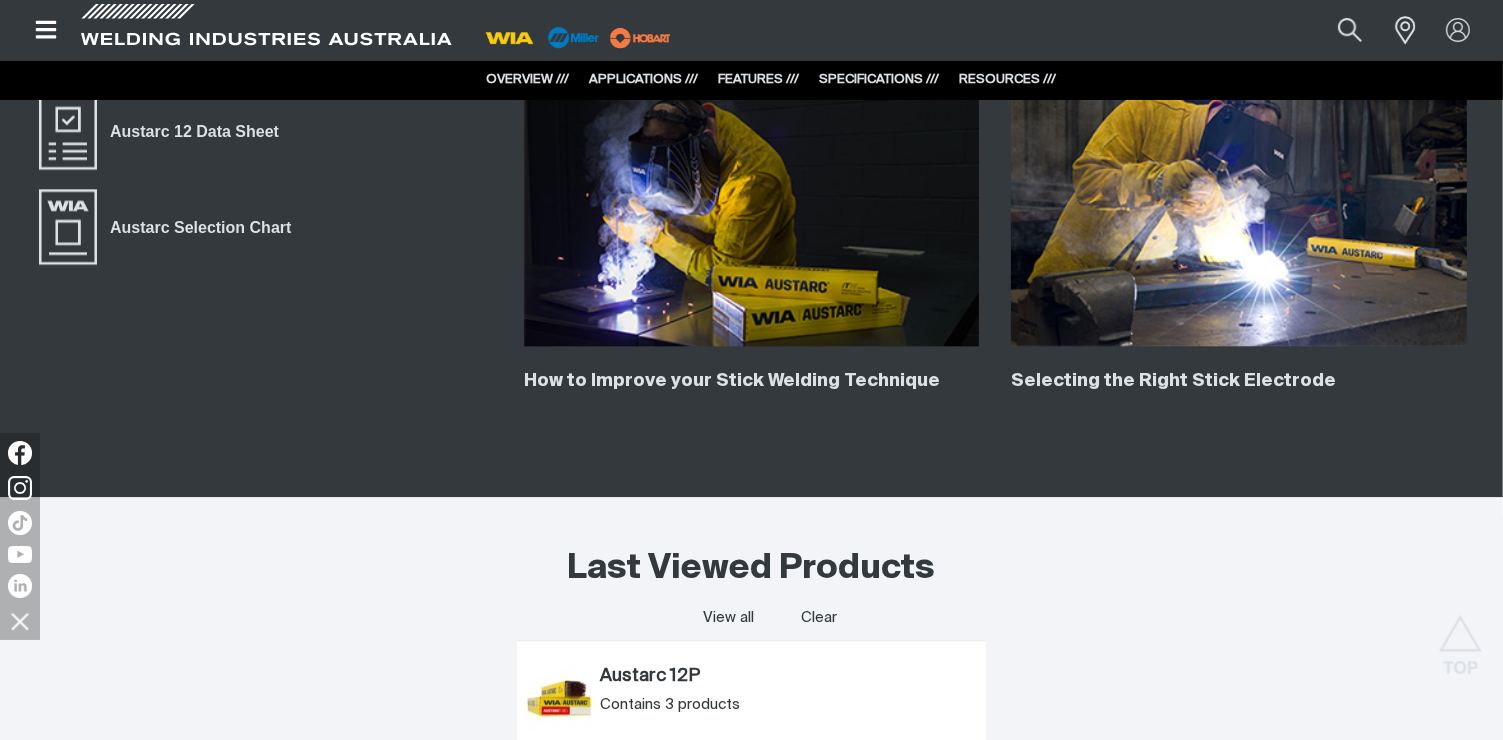 scroll, scrollTop: 4800, scrollLeft: 0, axis: vertical 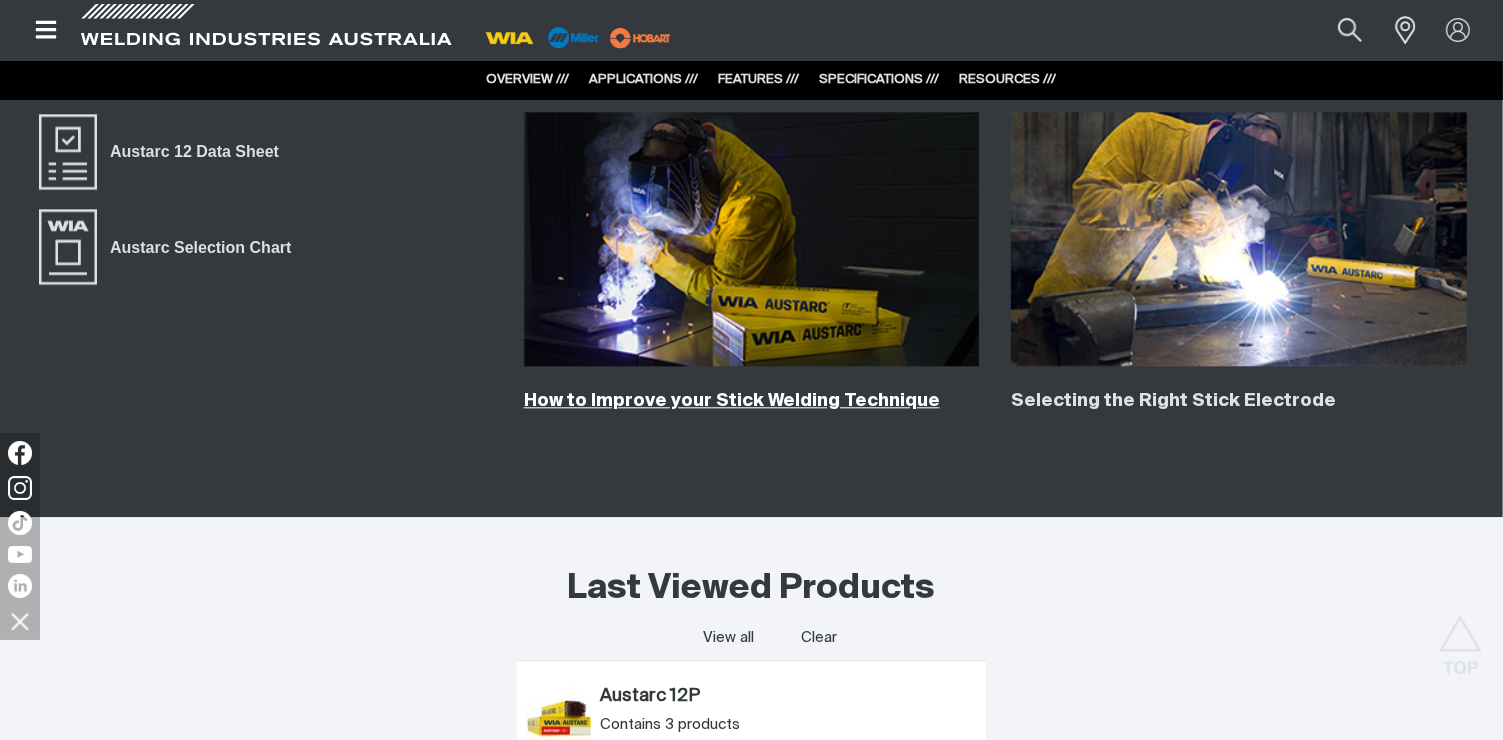click on "How to Improve your Stick Welding Technique" at bounding box center (732, 401) 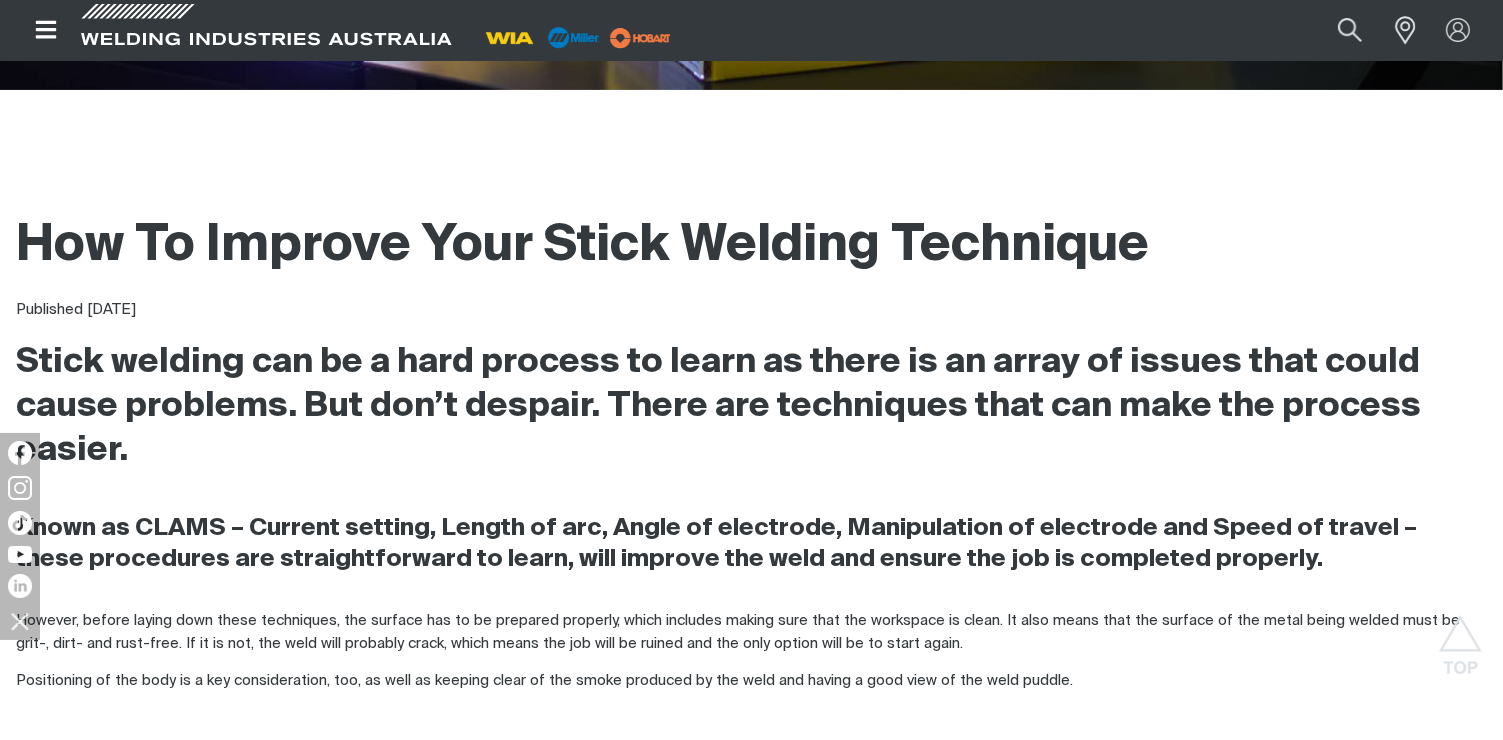 scroll, scrollTop: 600, scrollLeft: 0, axis: vertical 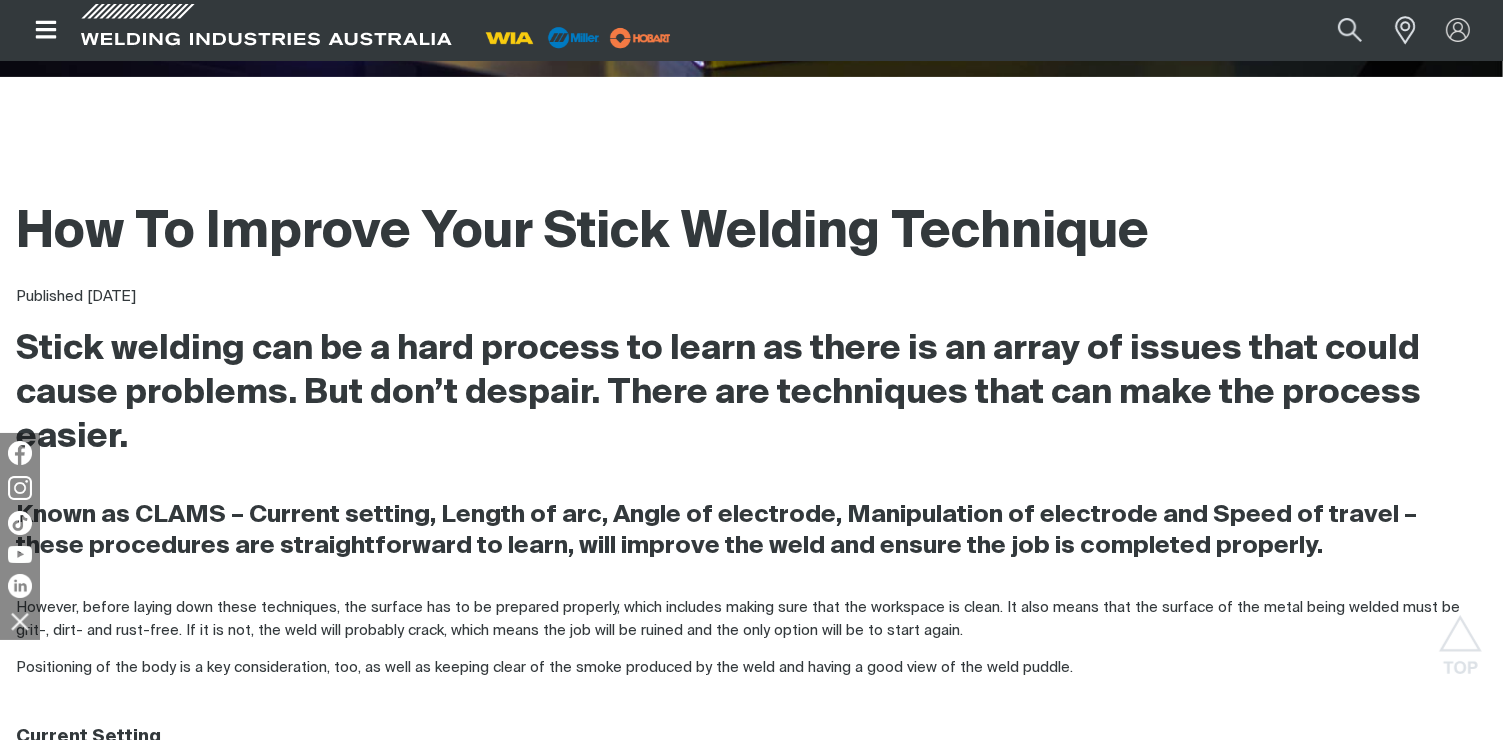 click at bounding box center [20, 621] 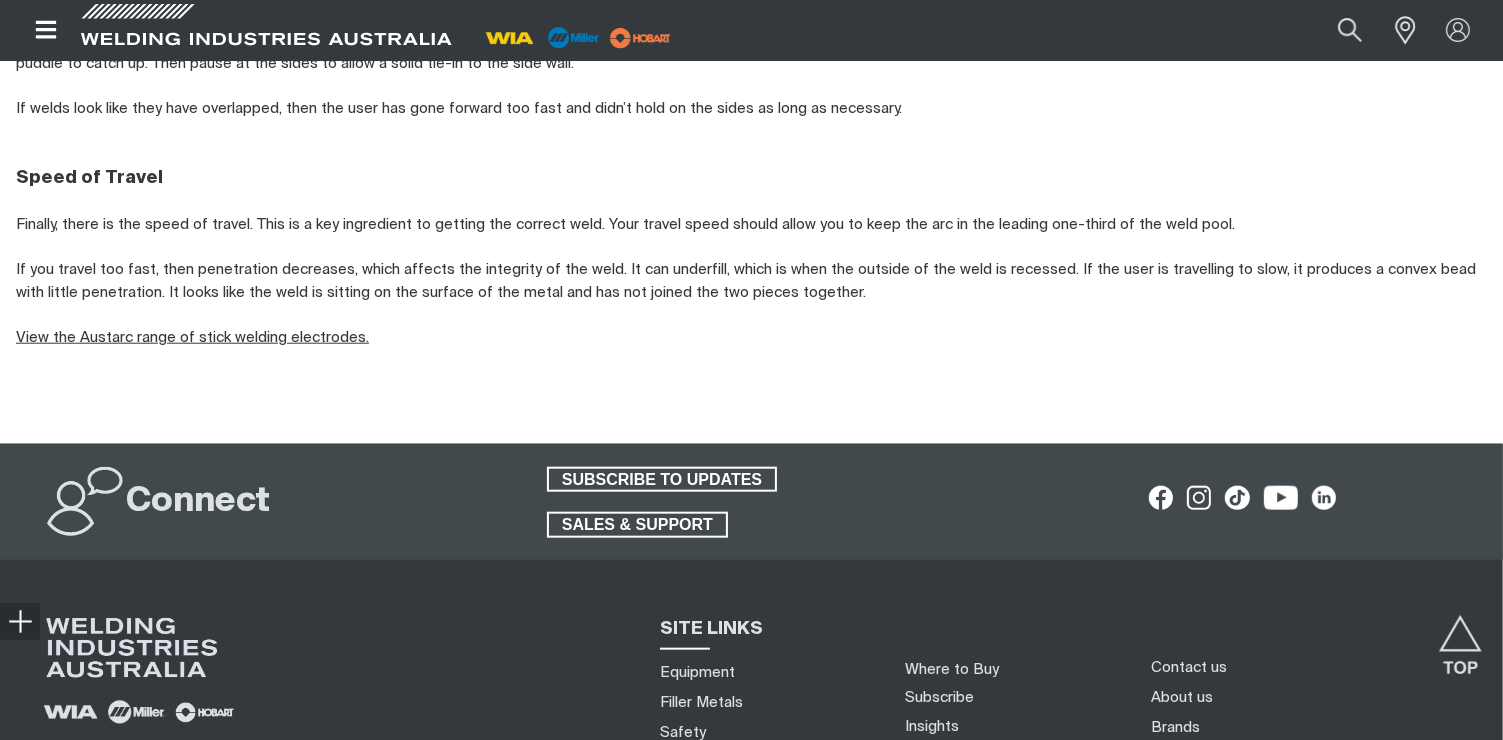 scroll, scrollTop: 1900, scrollLeft: 0, axis: vertical 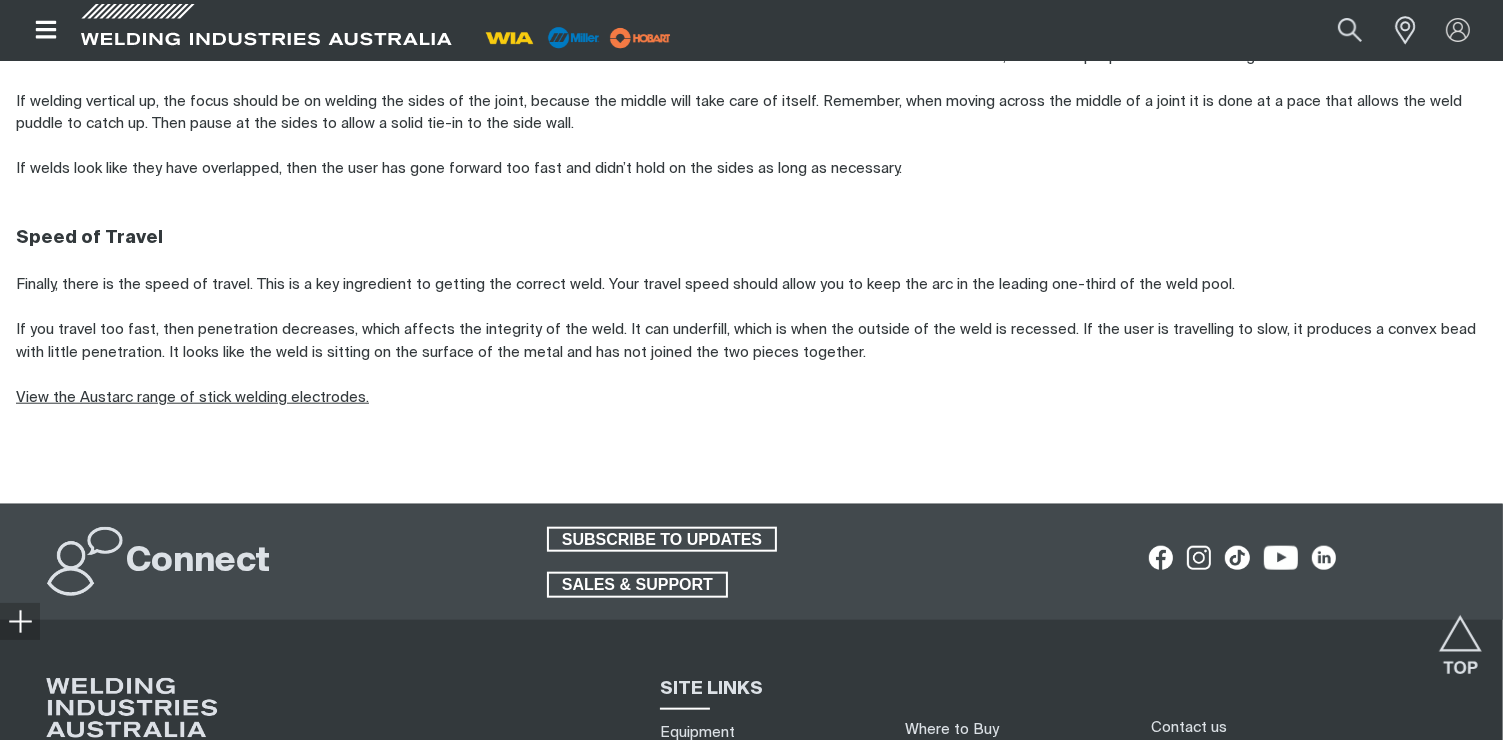 click on "View the Austarc range of stick welding electrodes." at bounding box center [192, 397] 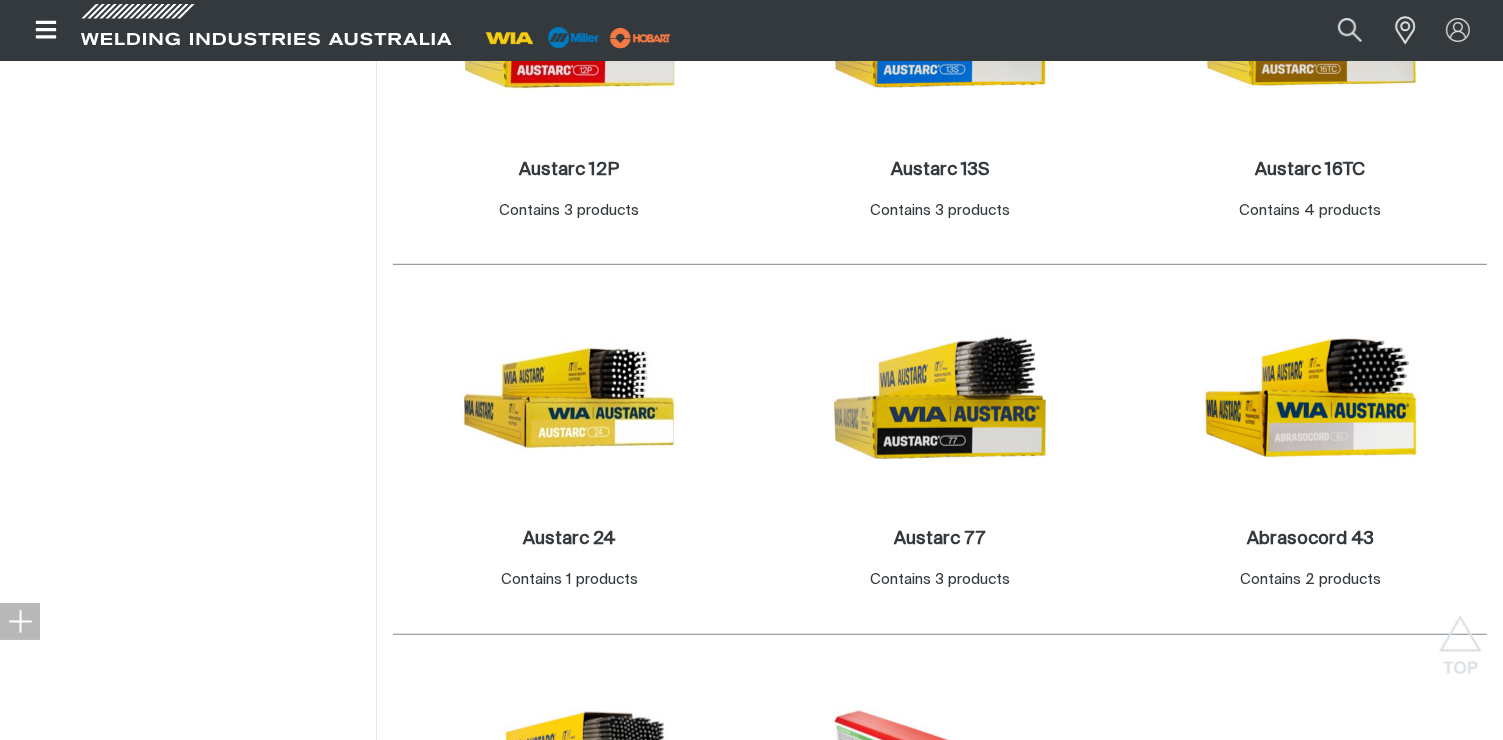 scroll, scrollTop: 1000, scrollLeft: 0, axis: vertical 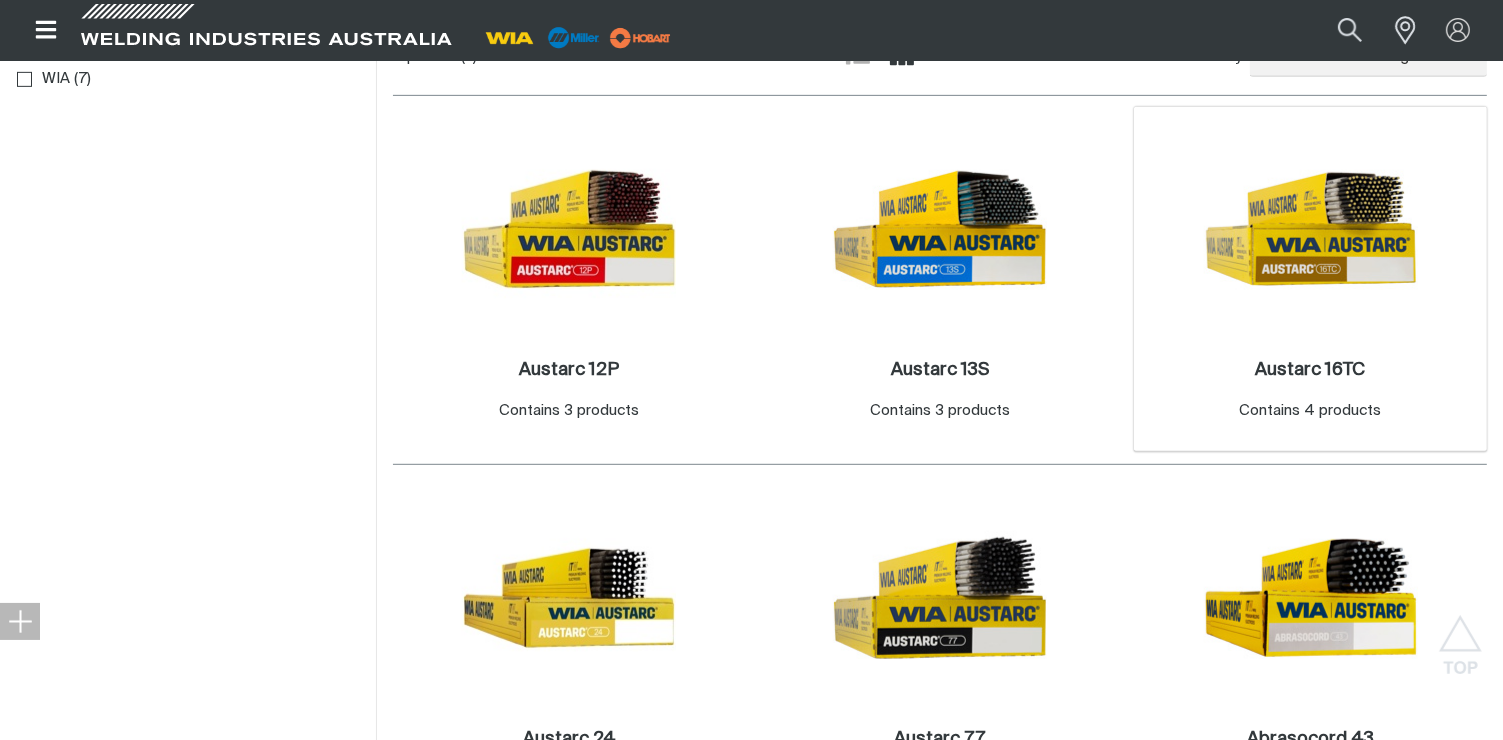click on "Contains 4 products" at bounding box center (1311, 411) 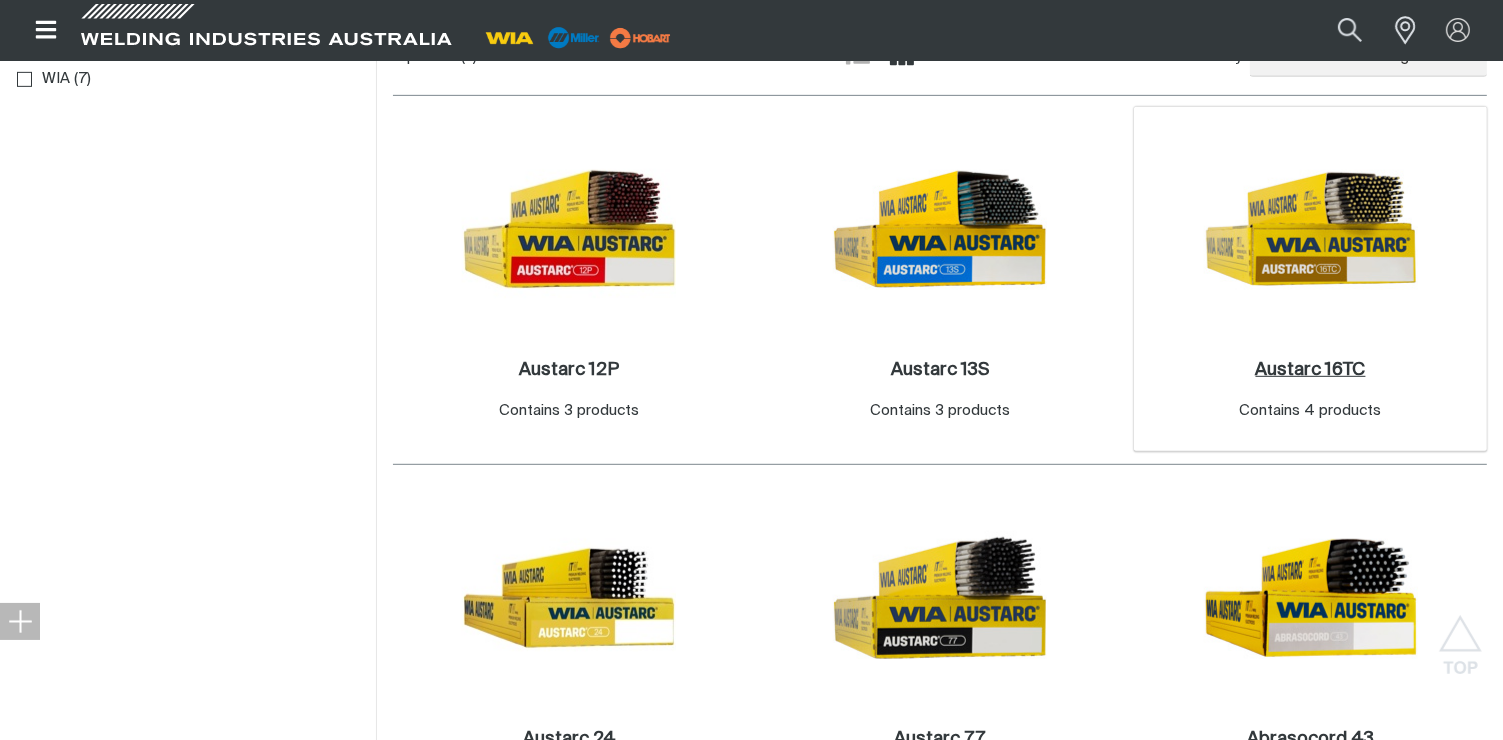 click on "Austarc 16TC ." at bounding box center [1311, 370] 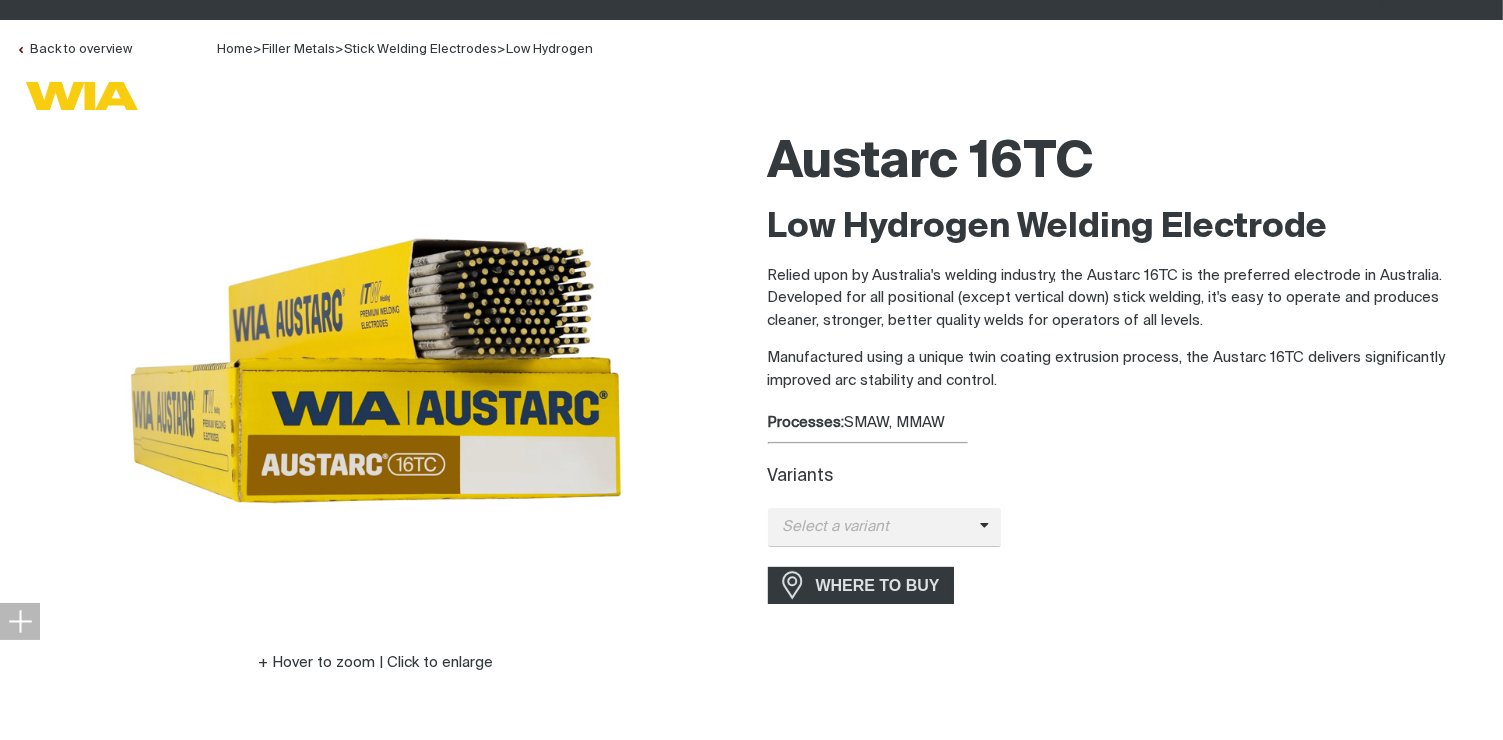 scroll, scrollTop: 200, scrollLeft: 0, axis: vertical 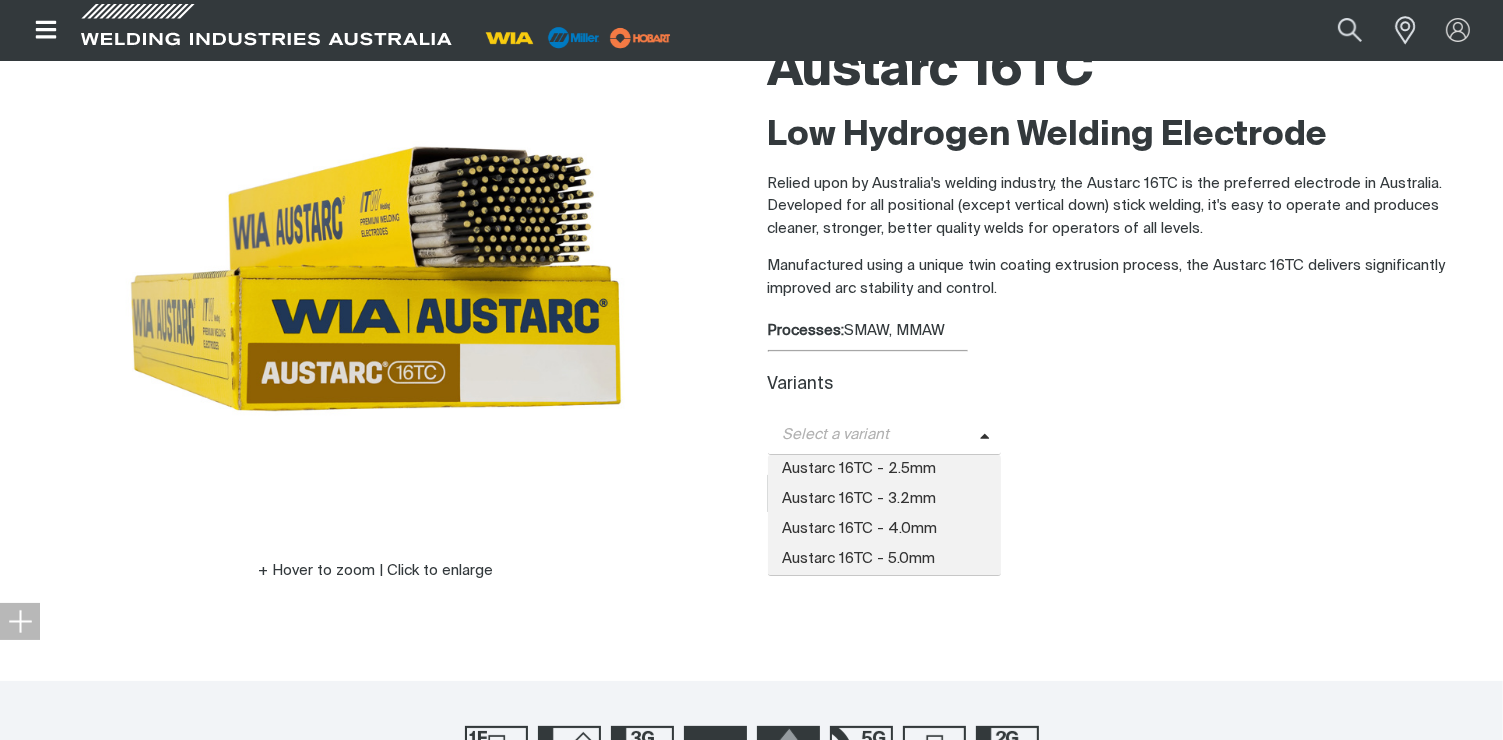 click 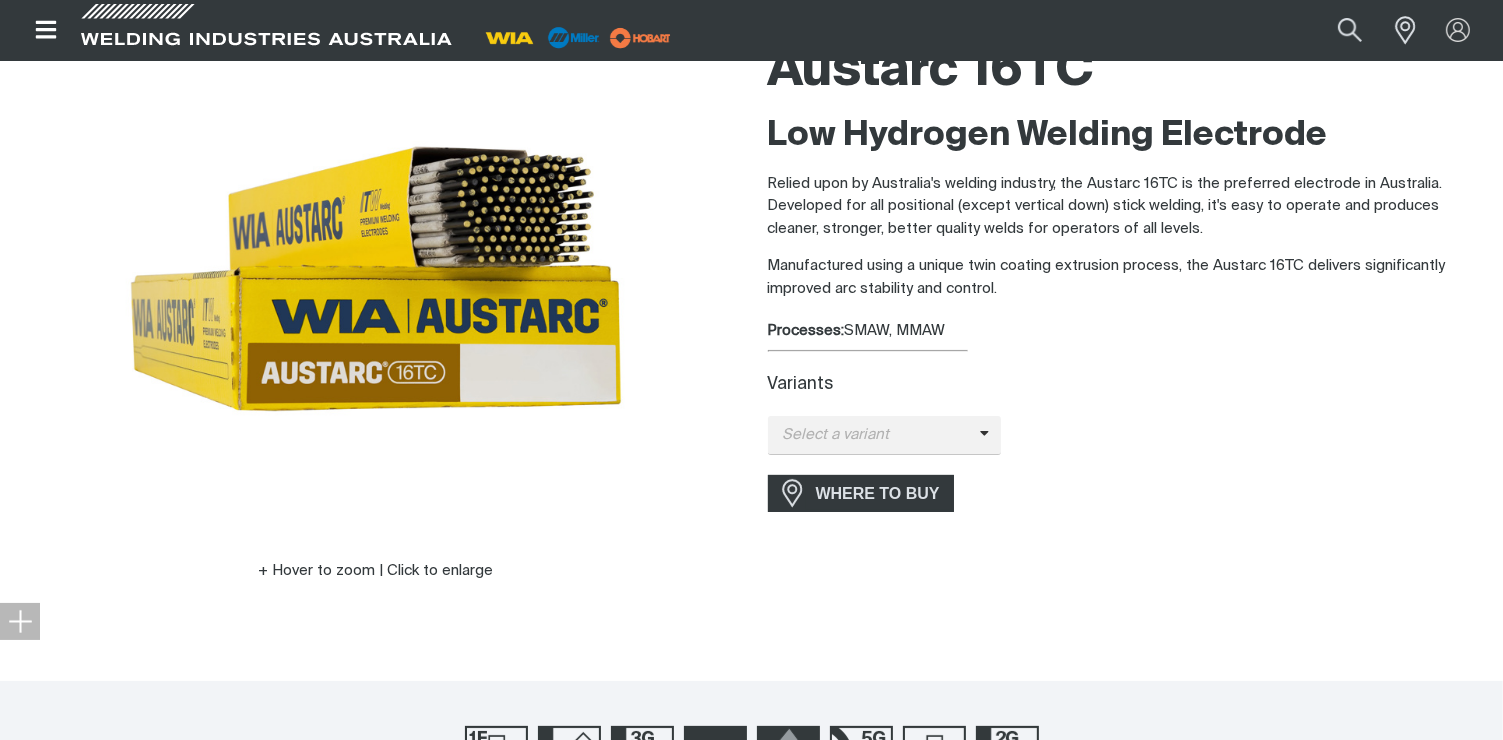 click on "Select a variant Austarc 16TC - 2.5mm    Austarc 16TC - 3.2mm    Austarc 16TC - 4.0mm    Austarc 16TC - 5.0mm" at bounding box center (1128, 435) 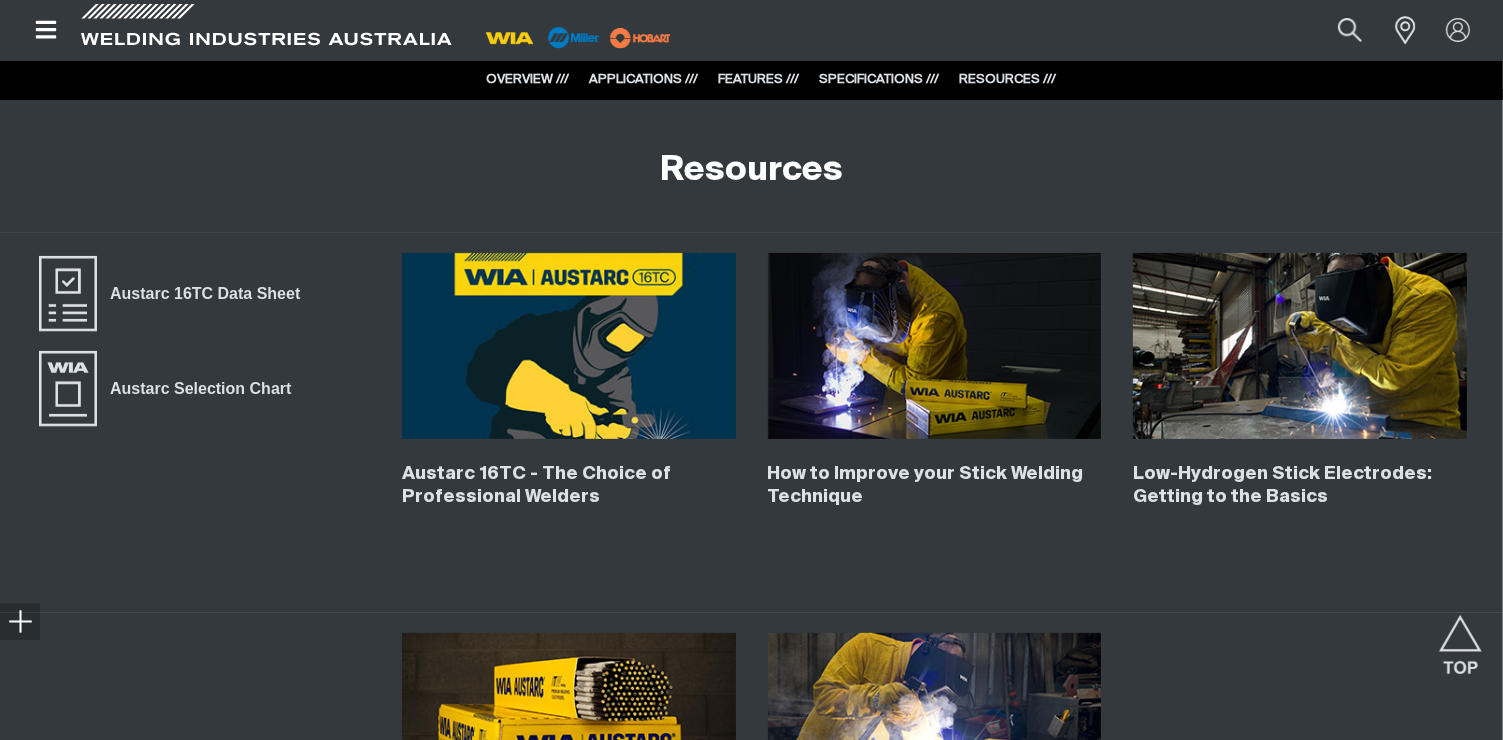 scroll, scrollTop: 7900, scrollLeft: 0, axis: vertical 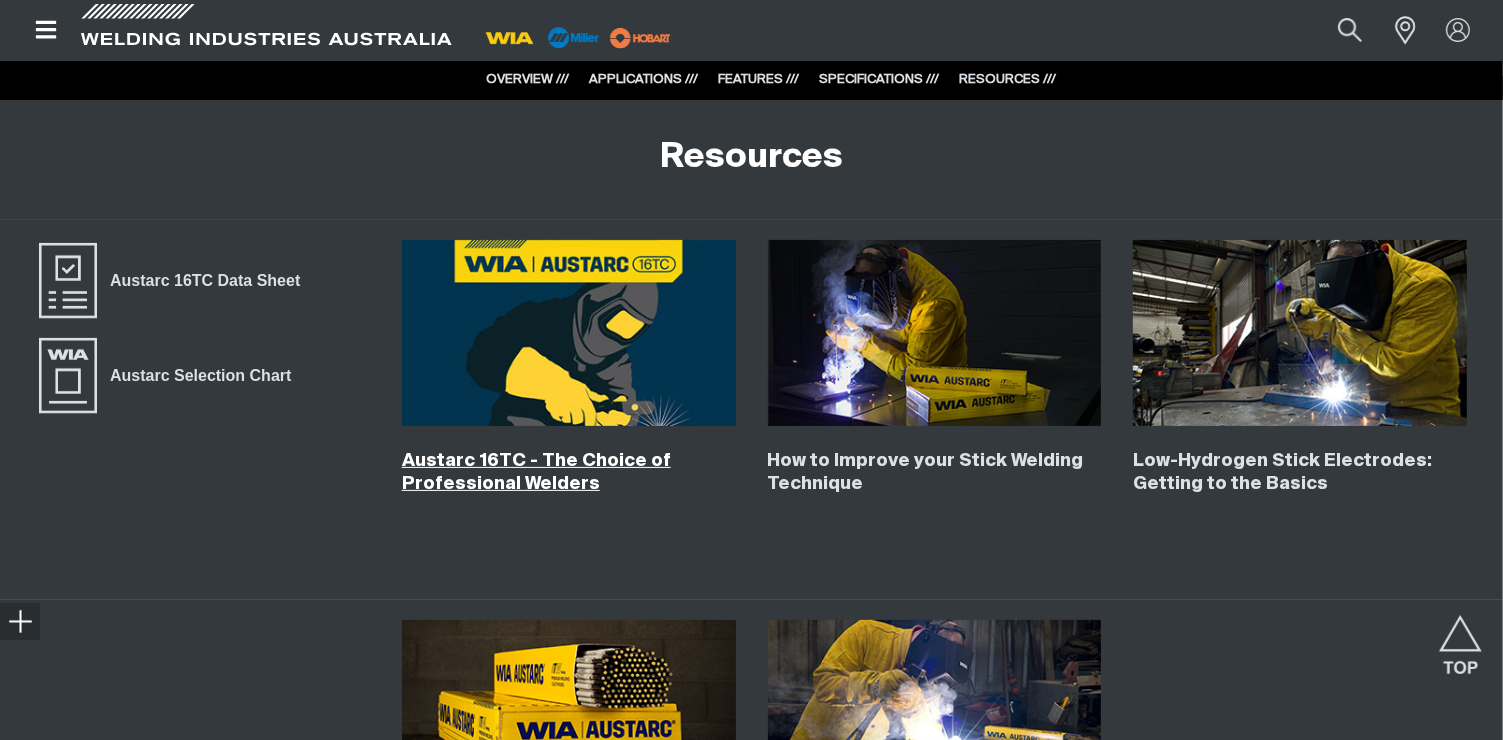 click on "Austarc 16TC - The Choice of Professional Welders" at bounding box center (536, 472) 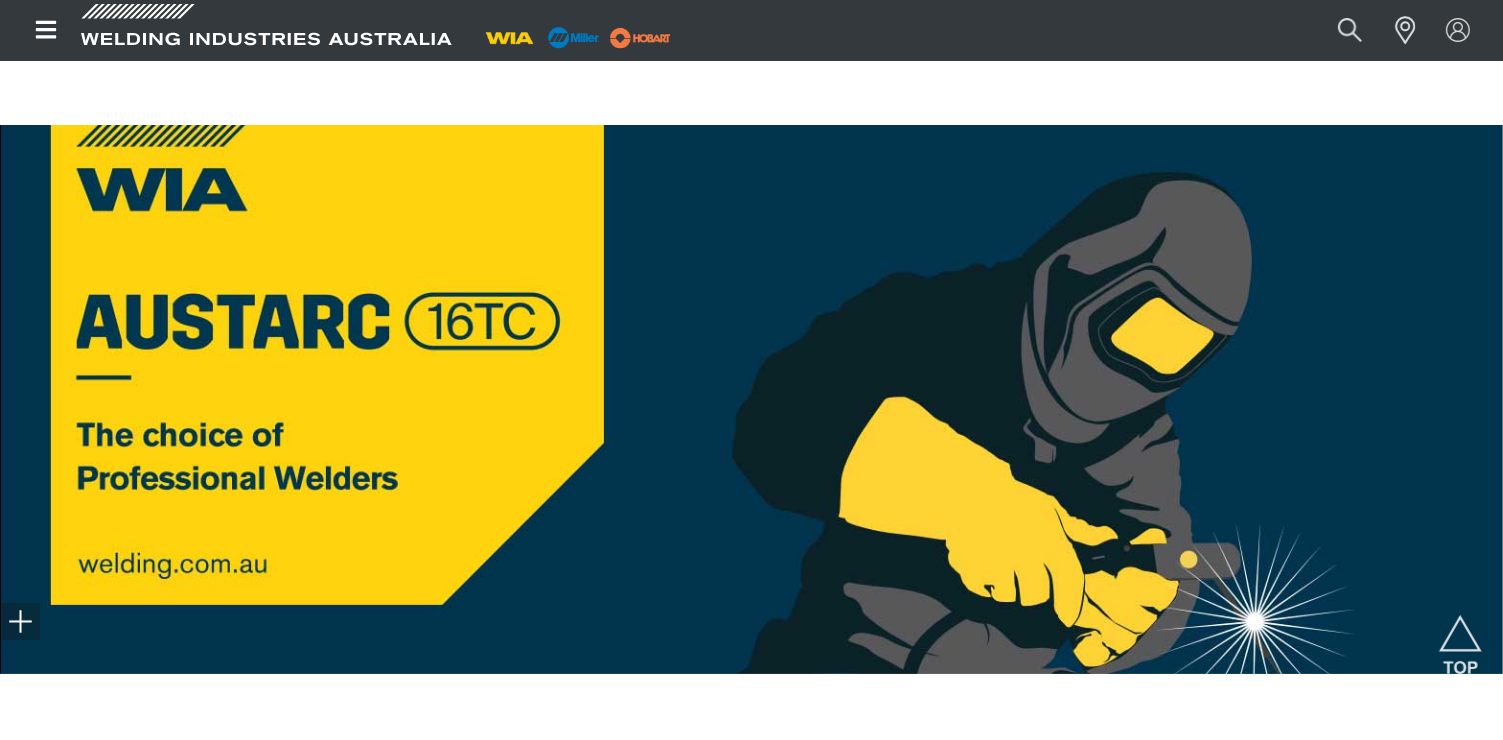 scroll, scrollTop: 0, scrollLeft: 0, axis: both 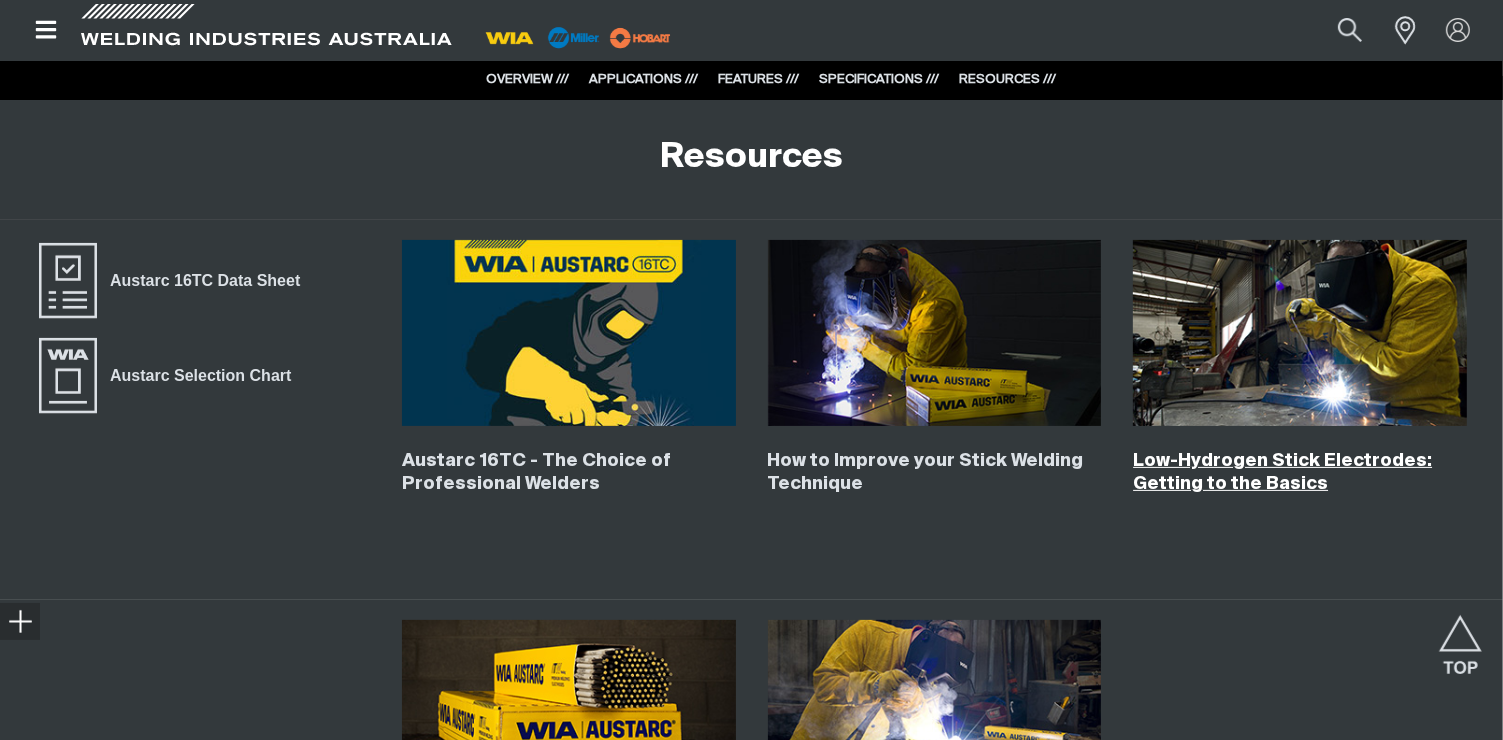 click on "Low-Hydrogen Stick Electrodes: Getting to the Basics" at bounding box center (1282, 472) 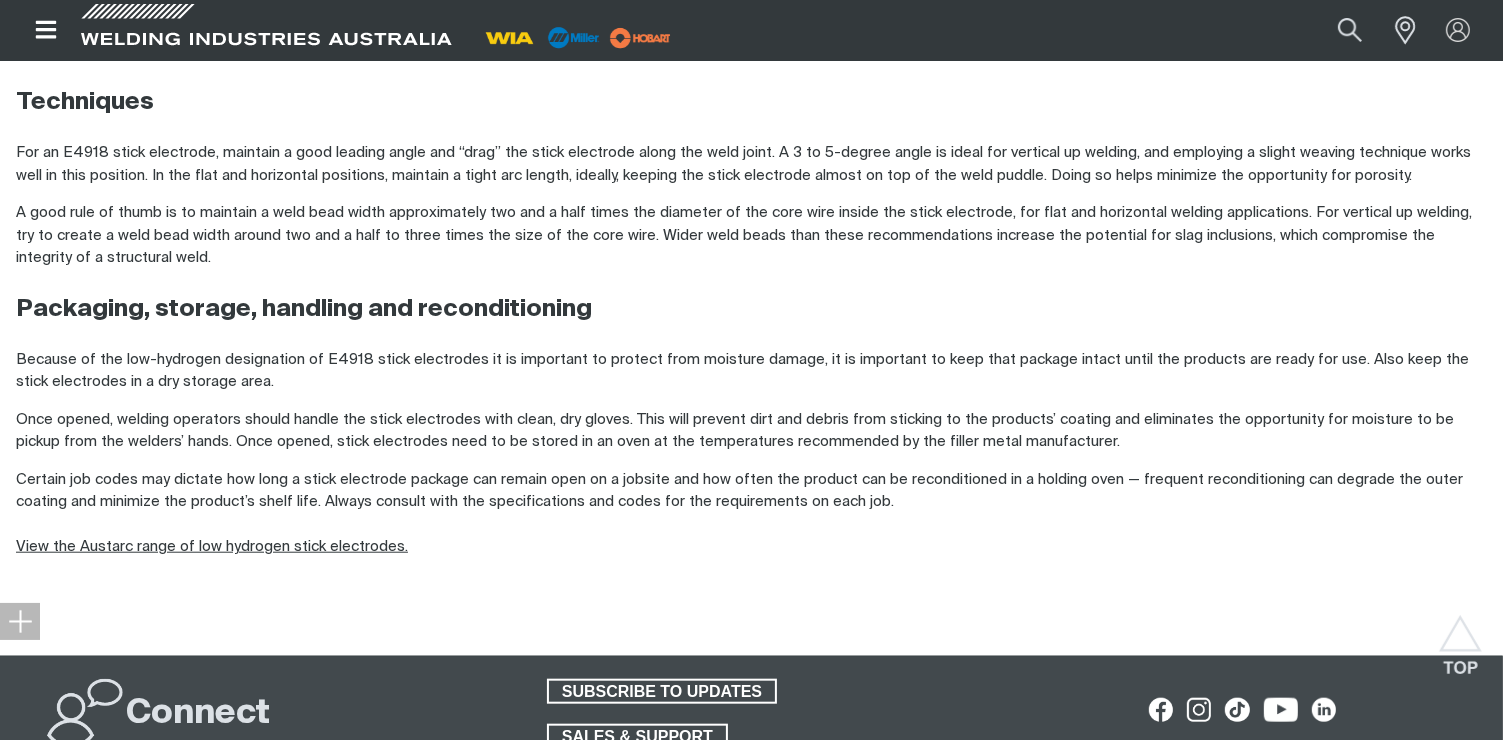 scroll, scrollTop: 1800, scrollLeft: 0, axis: vertical 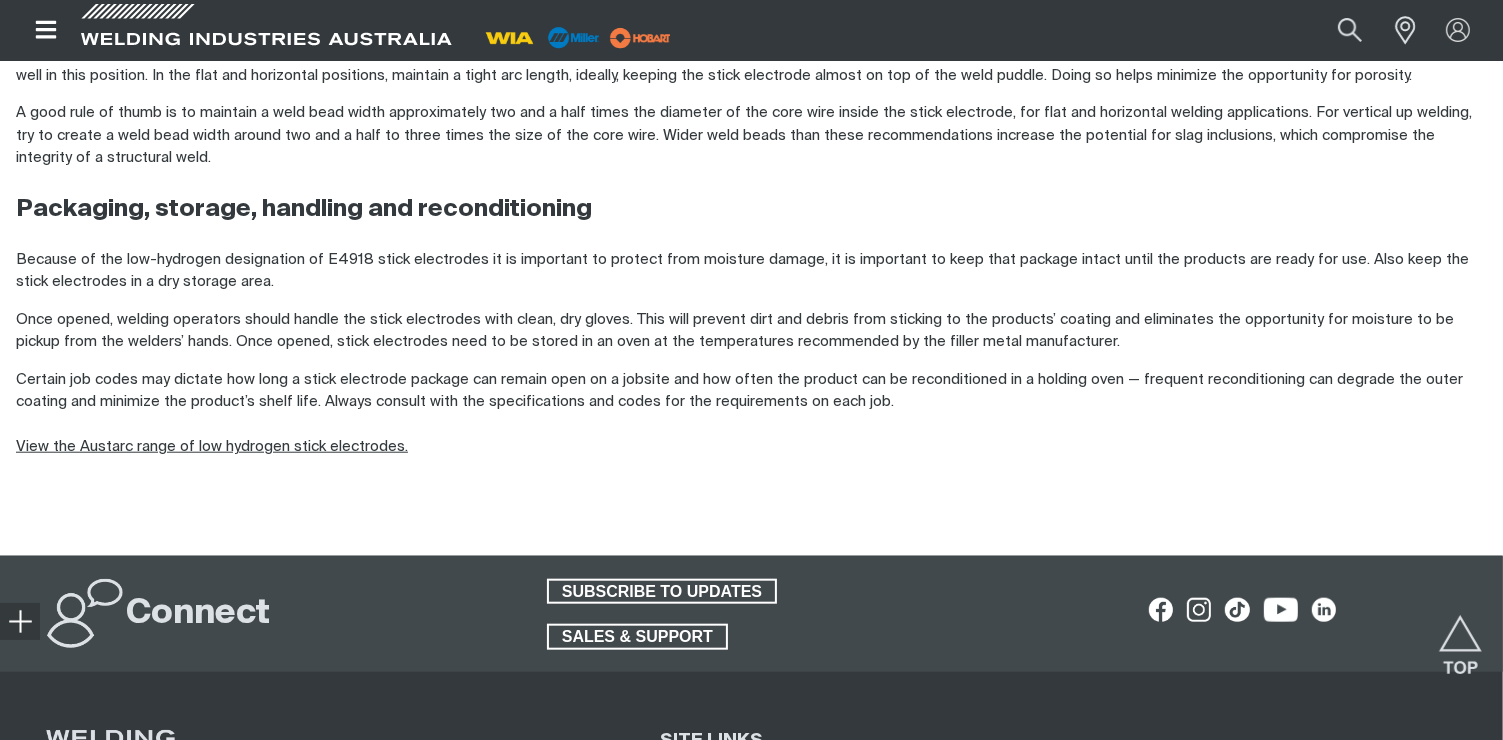 click on "View the Austarc range of low hydrogen stick electrodes." at bounding box center (212, 446) 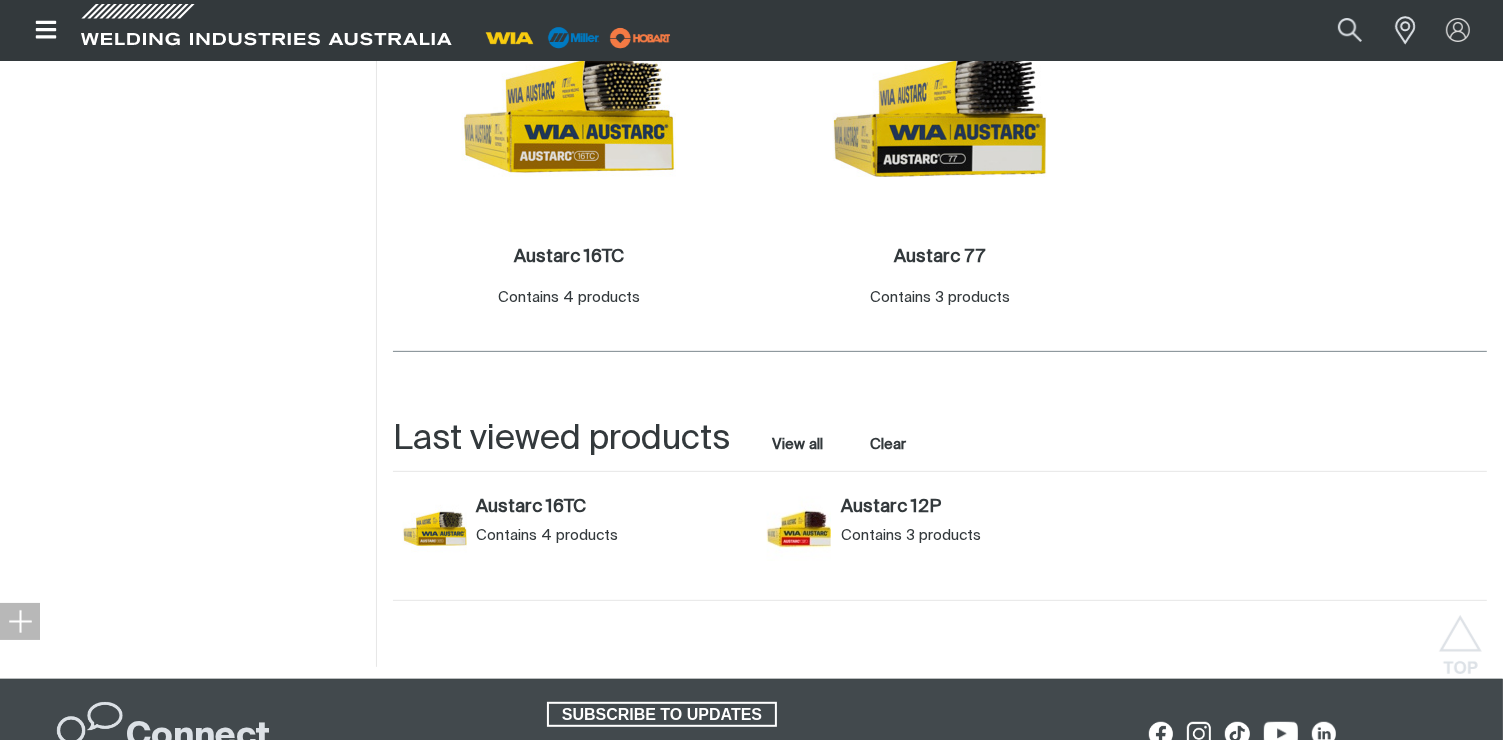 scroll, scrollTop: 900, scrollLeft: 0, axis: vertical 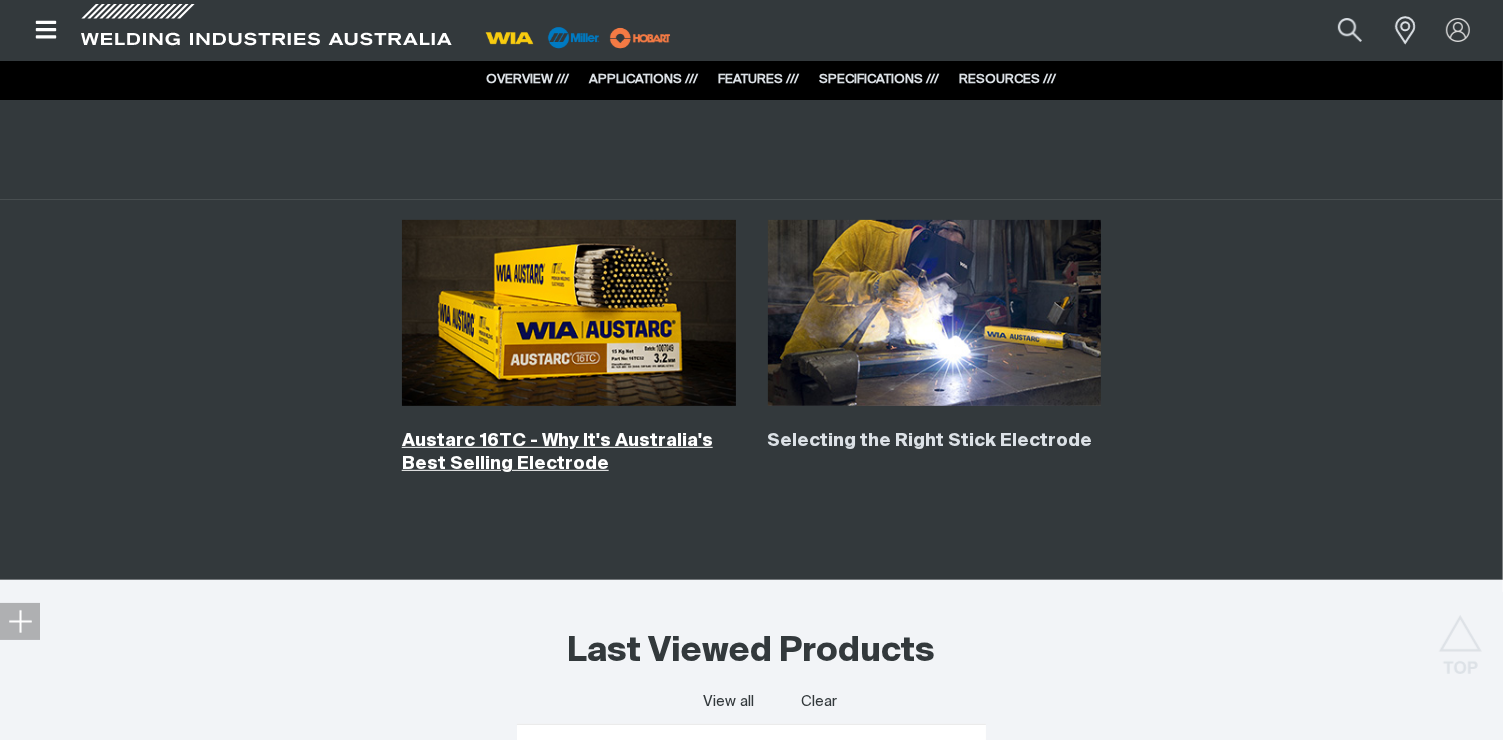 click on "Austarc 16TC - Why It's Australia's Best Selling Electrode" at bounding box center [557, 452] 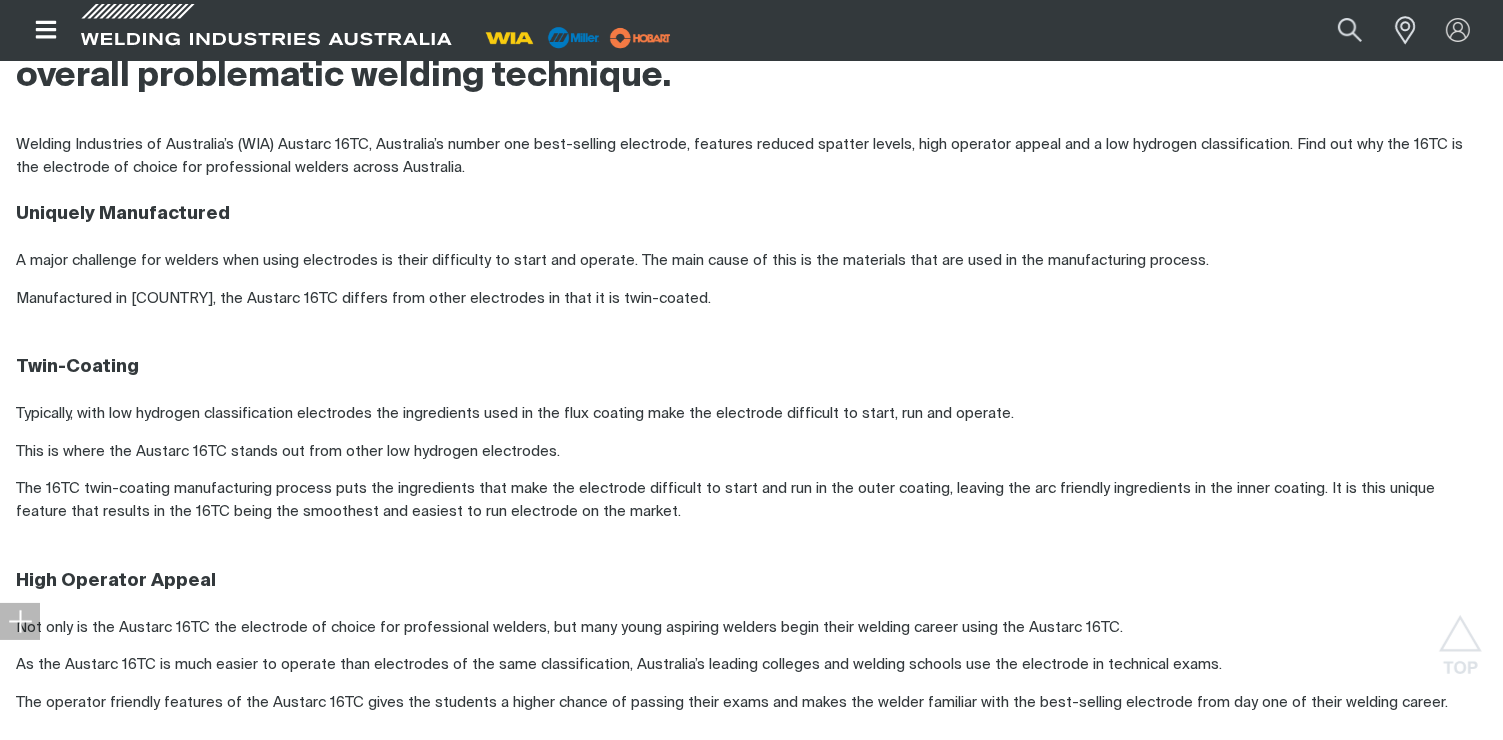 scroll, scrollTop: 900, scrollLeft: 0, axis: vertical 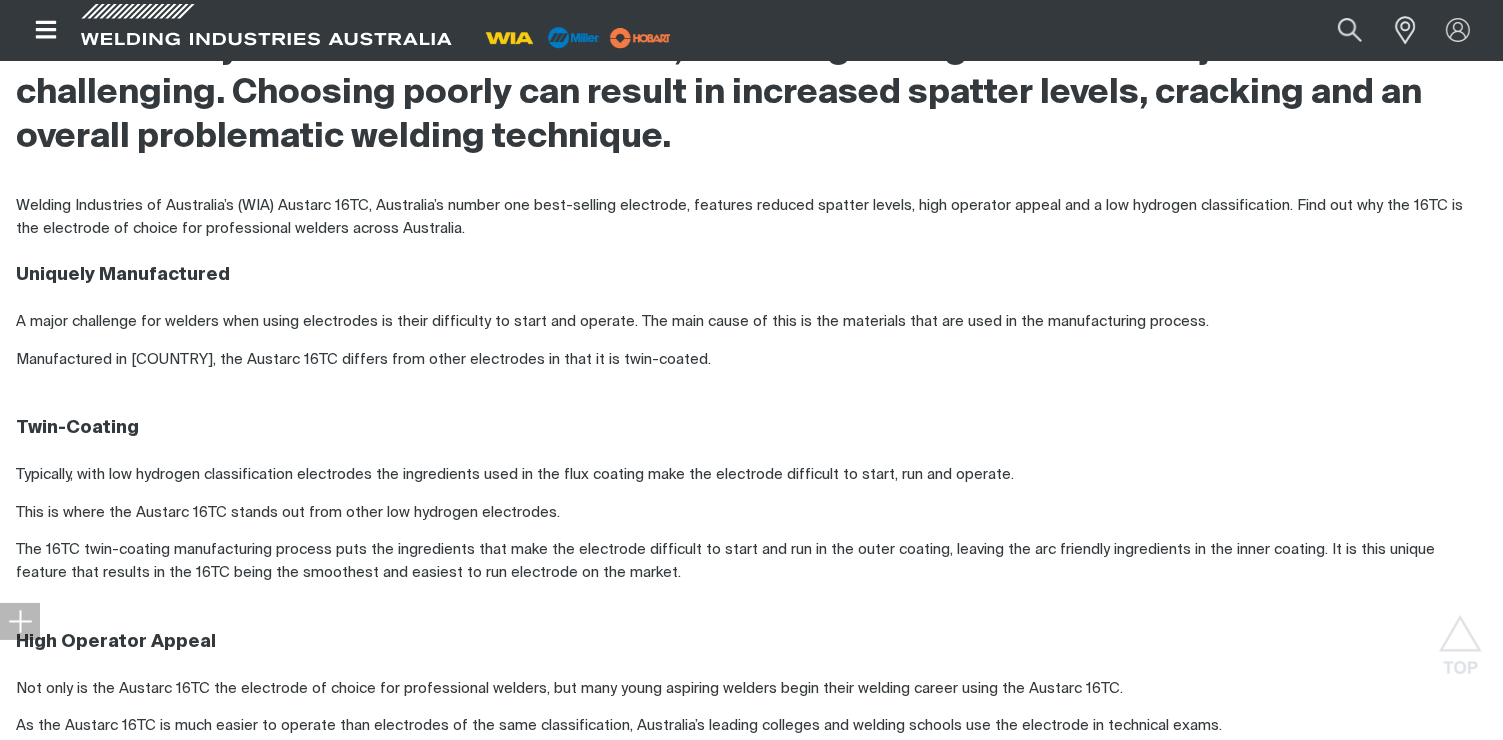 drag, startPoint x: 1256, startPoint y: 406, endPoint x: 1210, endPoint y: 469, distance: 78.00641 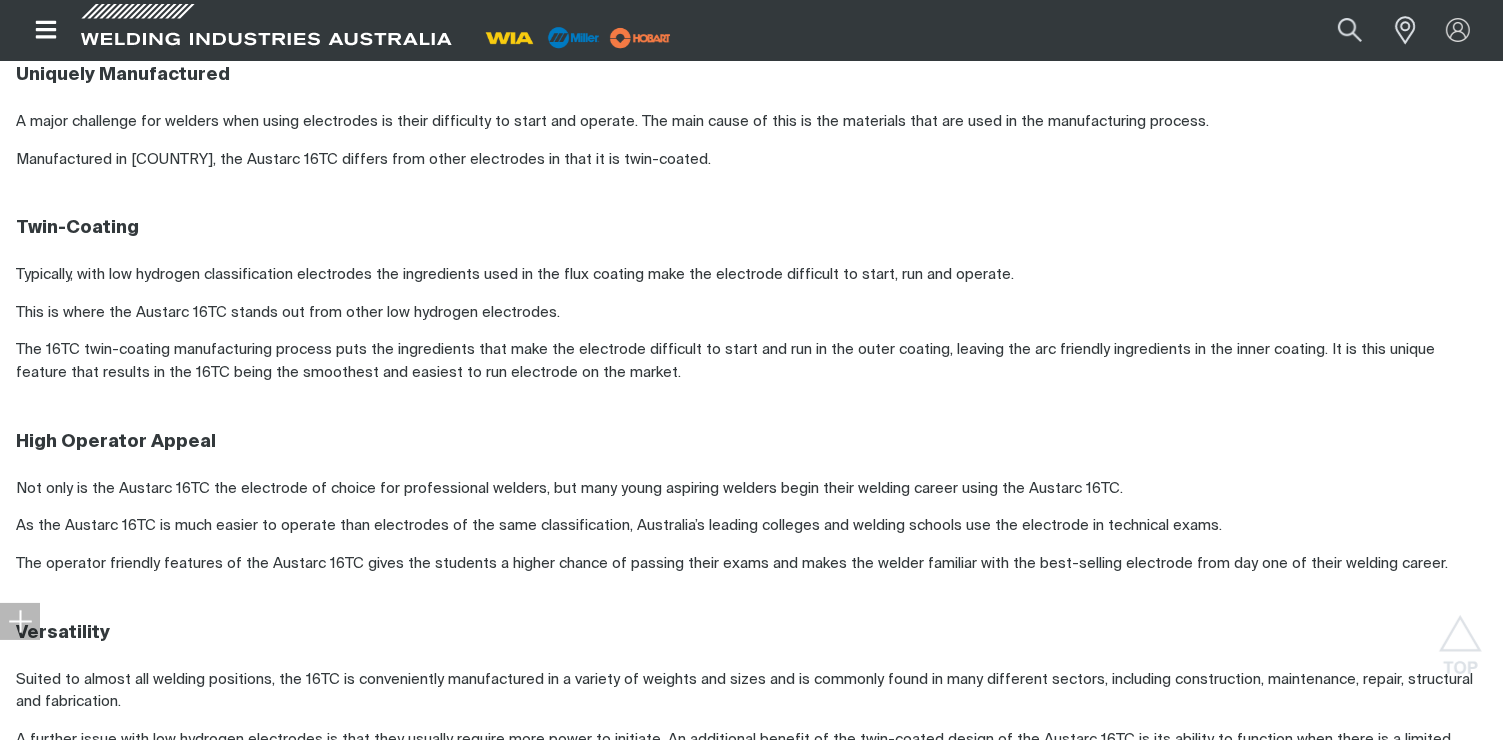 scroll, scrollTop: 1200, scrollLeft: 0, axis: vertical 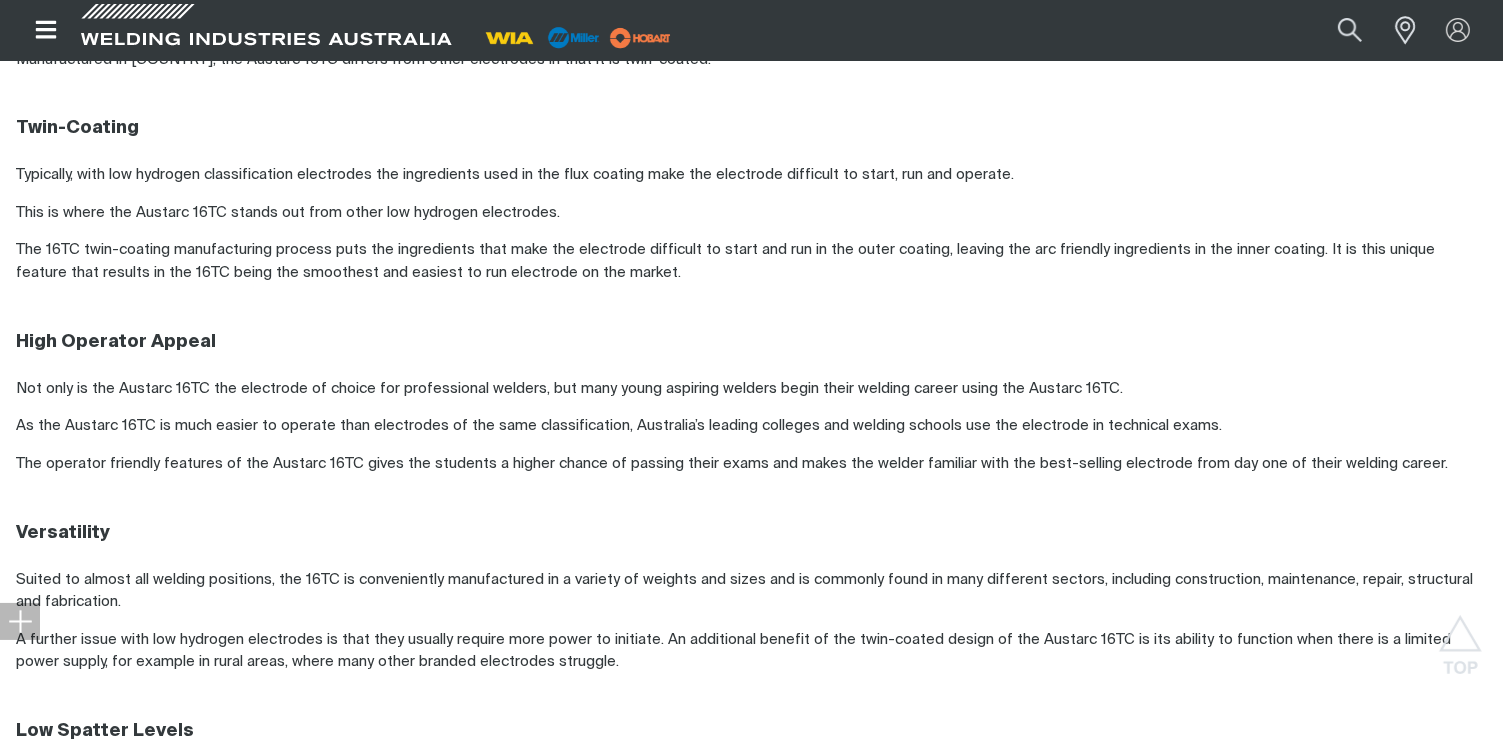 drag, startPoint x: 705, startPoint y: 499, endPoint x: 484, endPoint y: 540, distance: 224.771 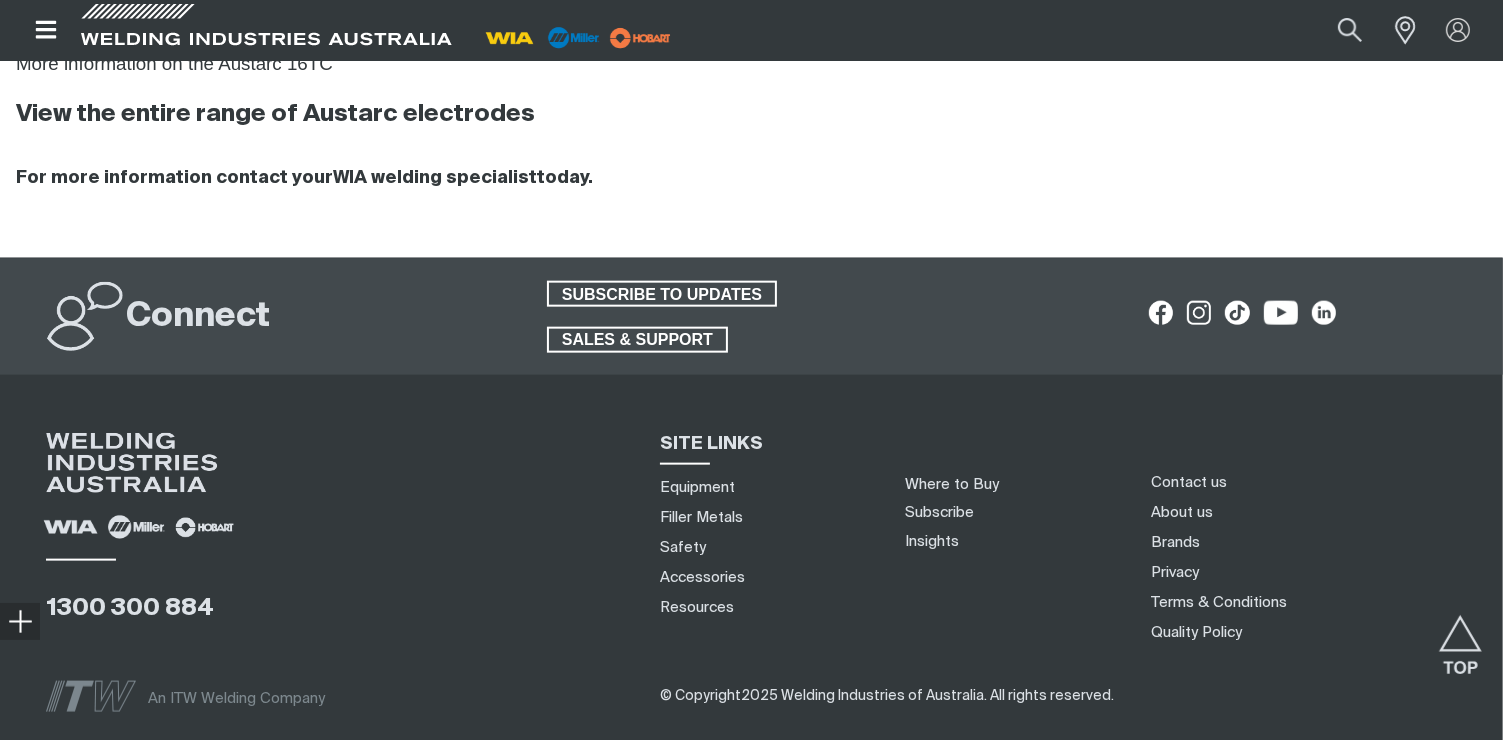 scroll, scrollTop: 1800, scrollLeft: 0, axis: vertical 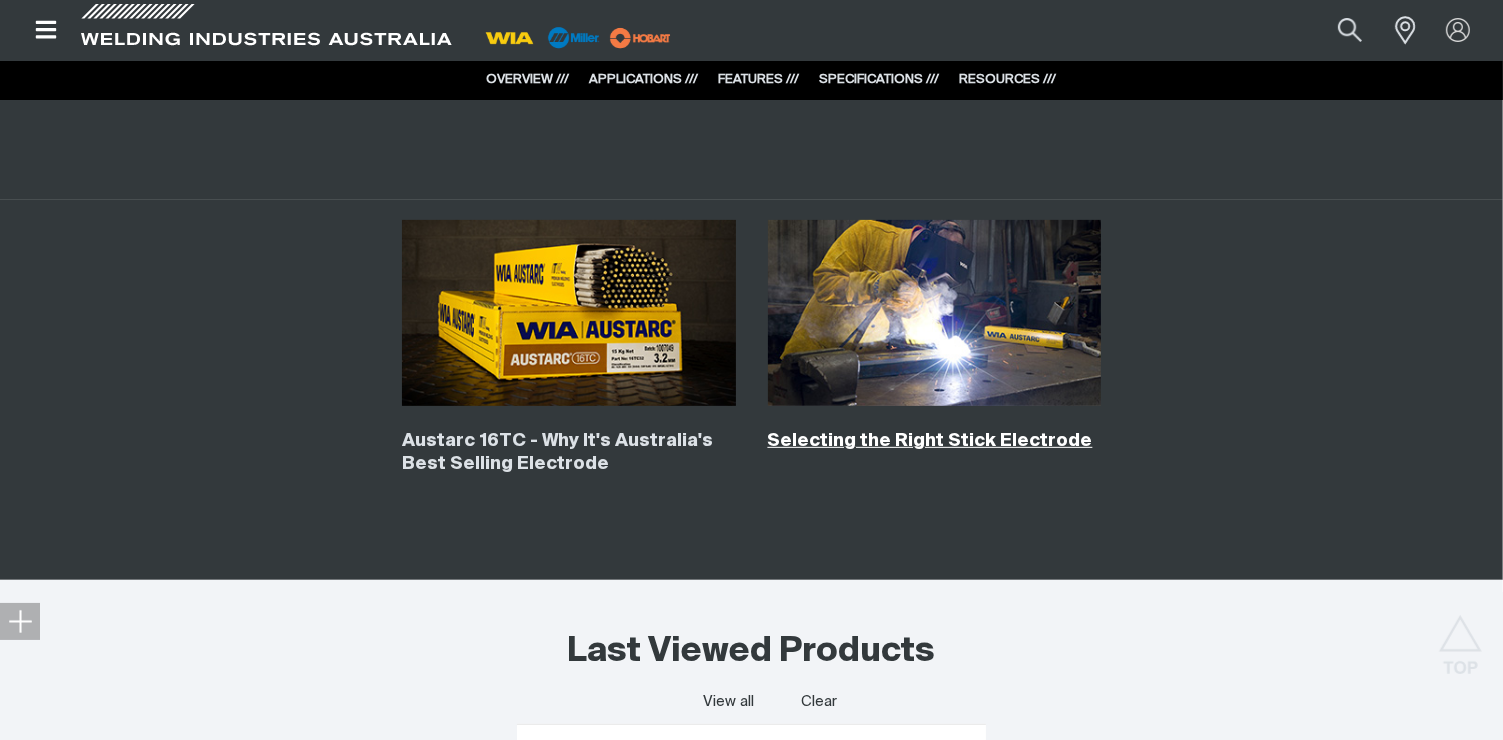 click on "Selecting the Right Stick Electrode" at bounding box center (930, 441) 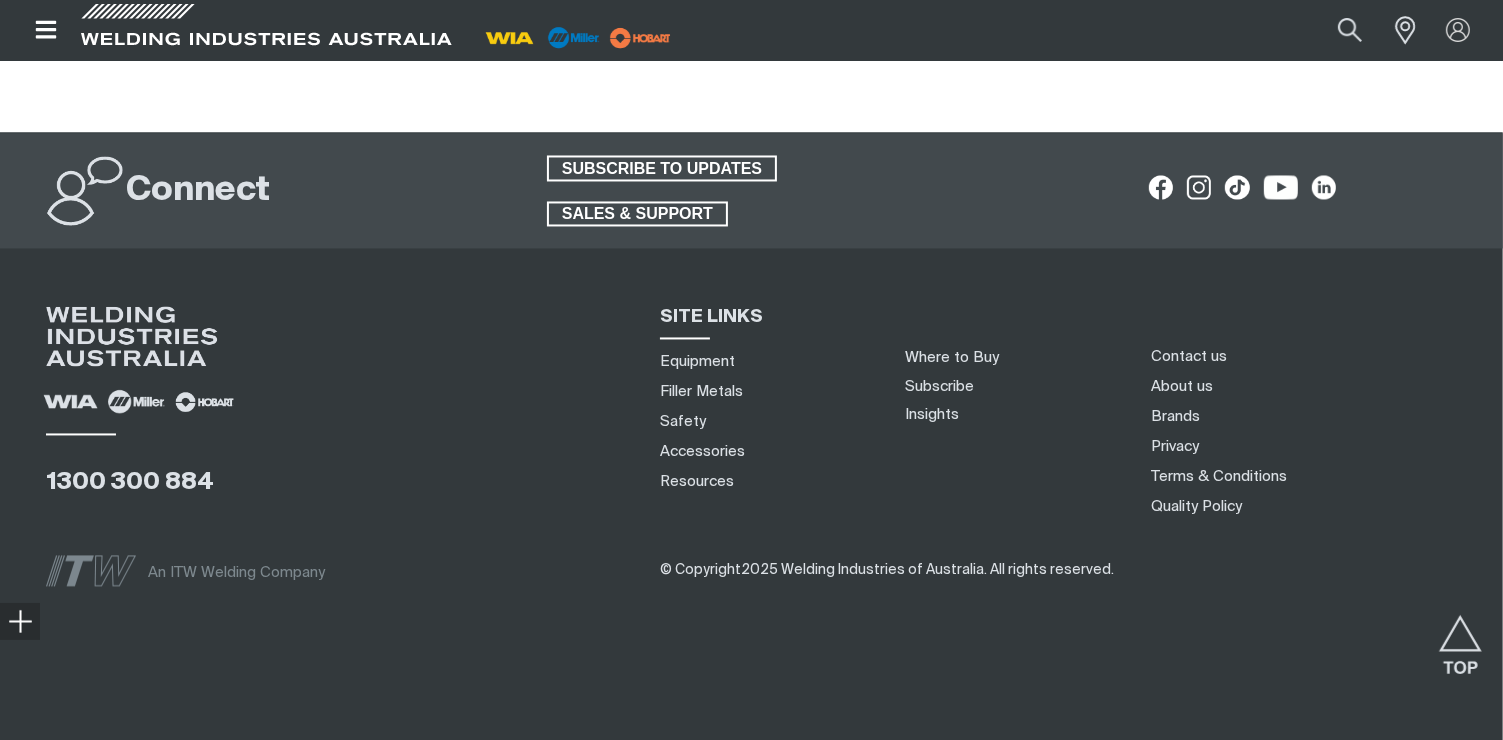 scroll, scrollTop: 3803, scrollLeft: 0, axis: vertical 